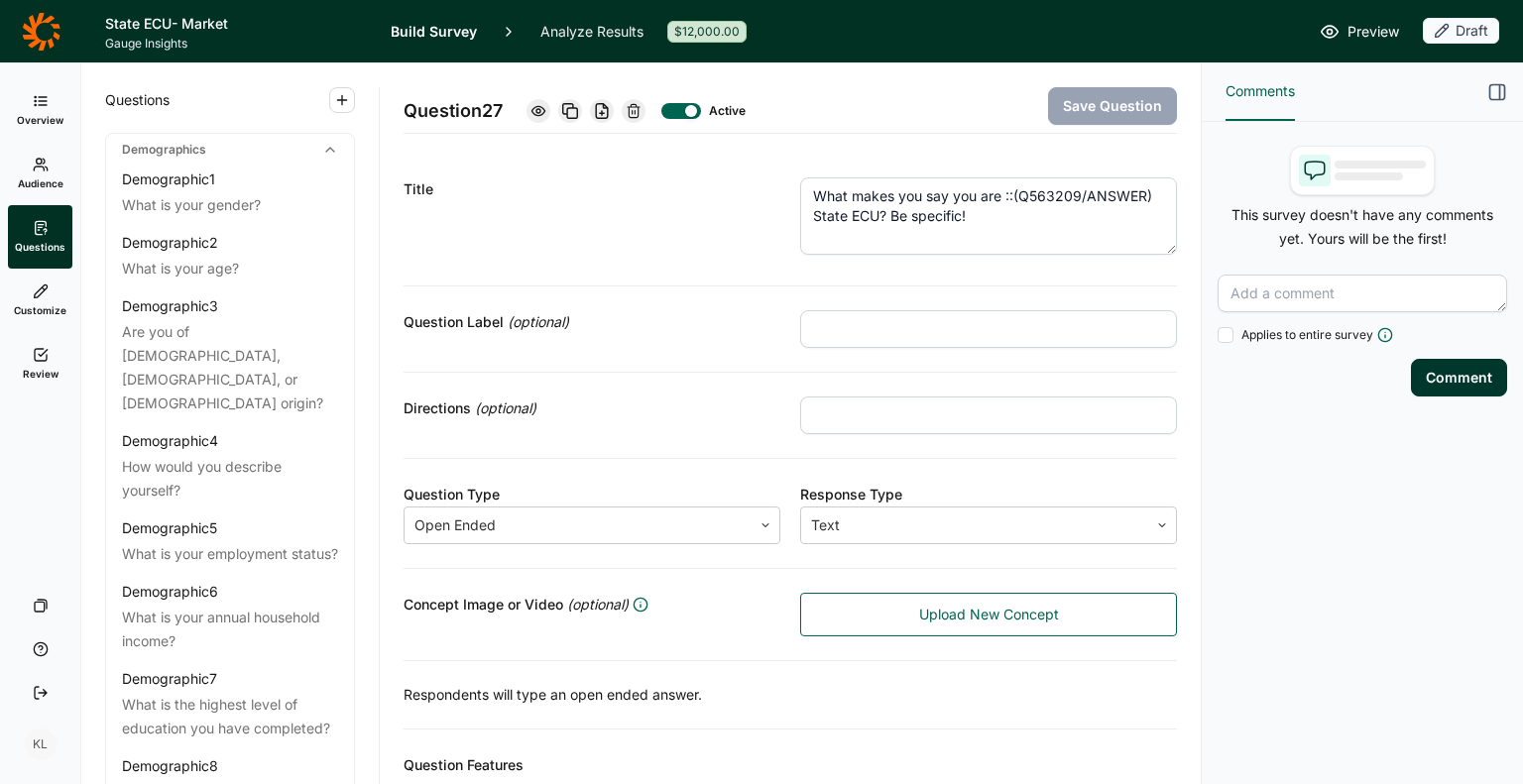 scroll, scrollTop: 0, scrollLeft: 0, axis: both 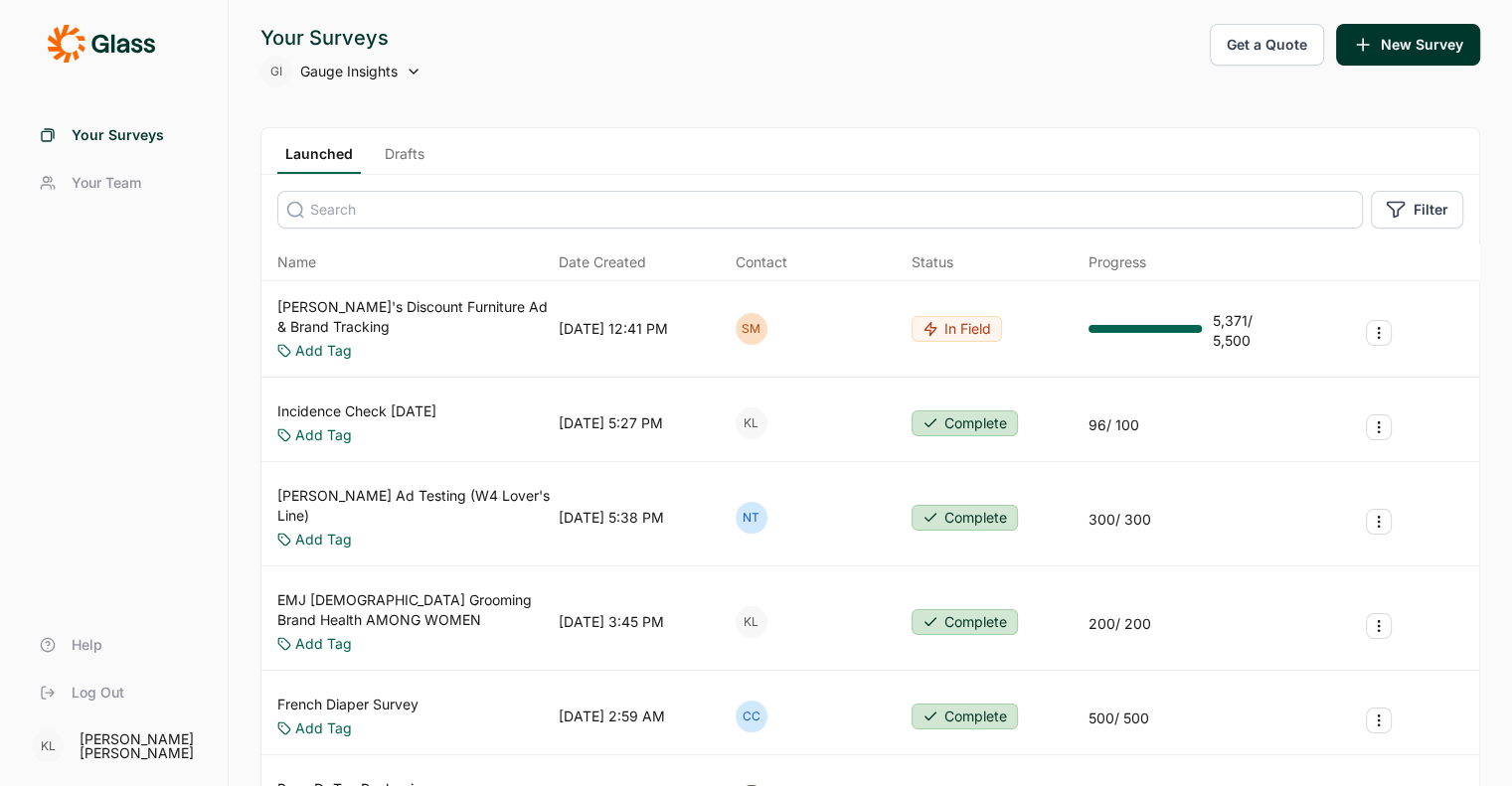 click at bounding box center [820, 210] 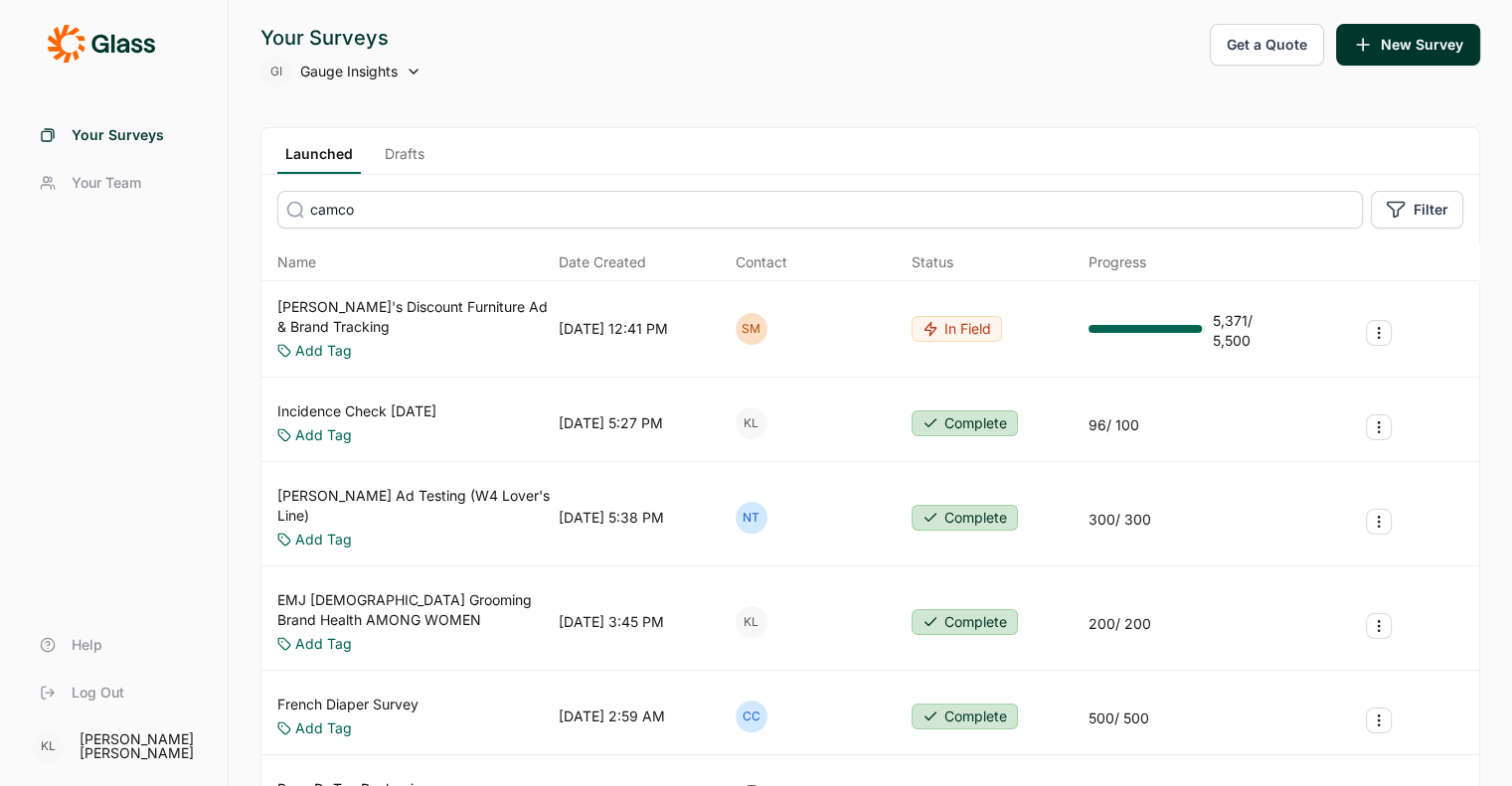 type on "camco" 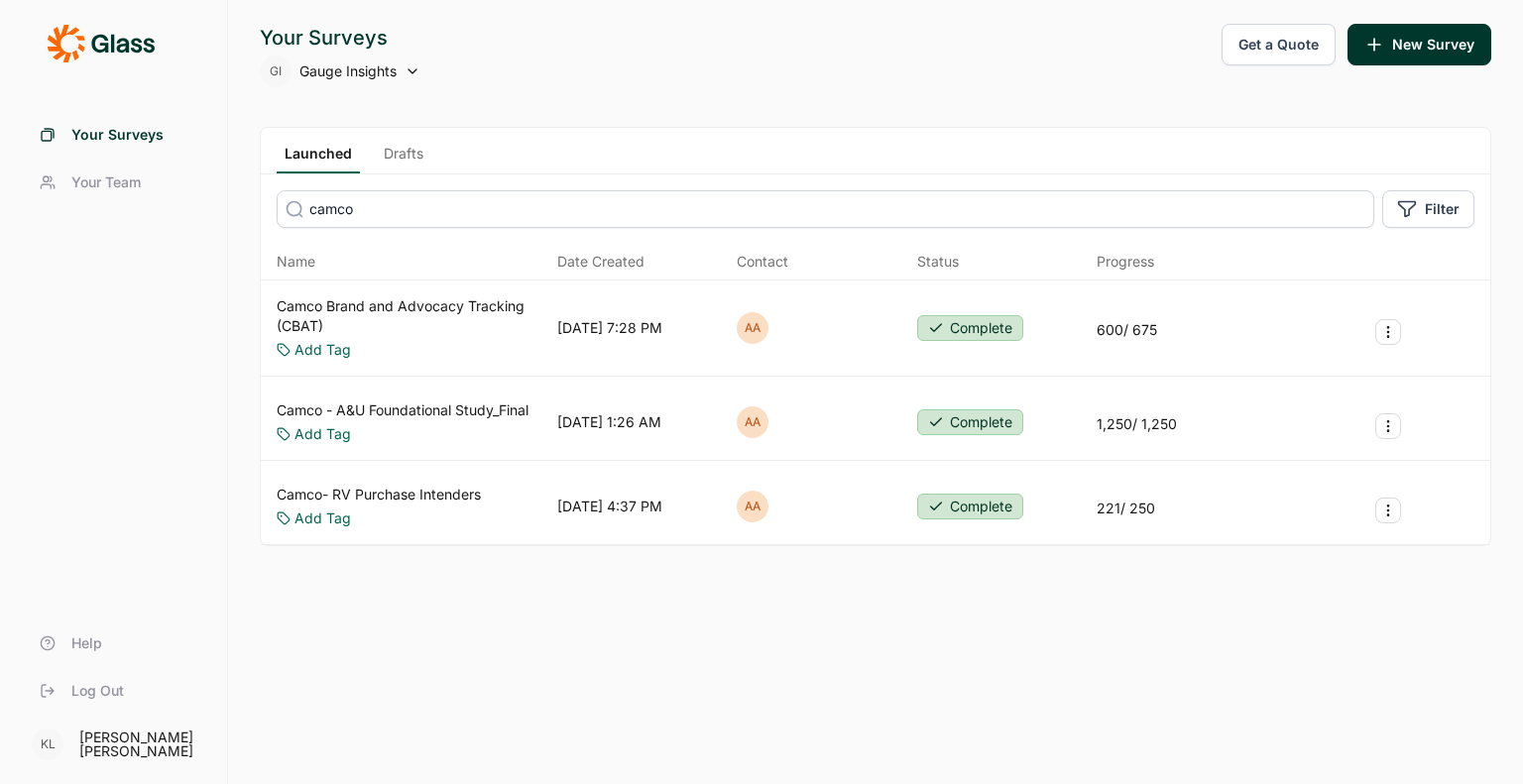 click on "Camco Brand and Advocacy Tracking (CBAT)" at bounding box center (412, 316) 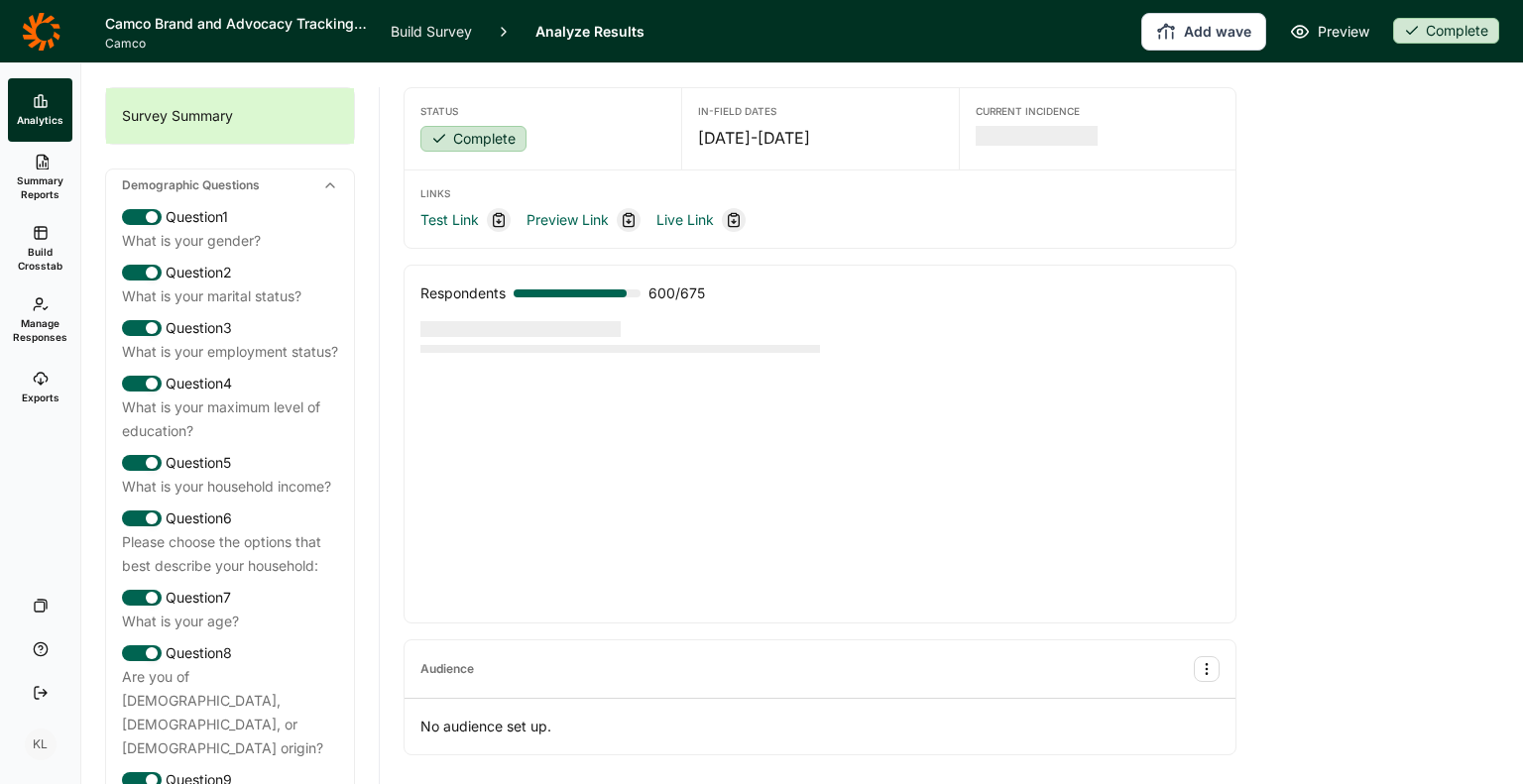 click on "Build Crosstab" at bounding box center (40, 259) 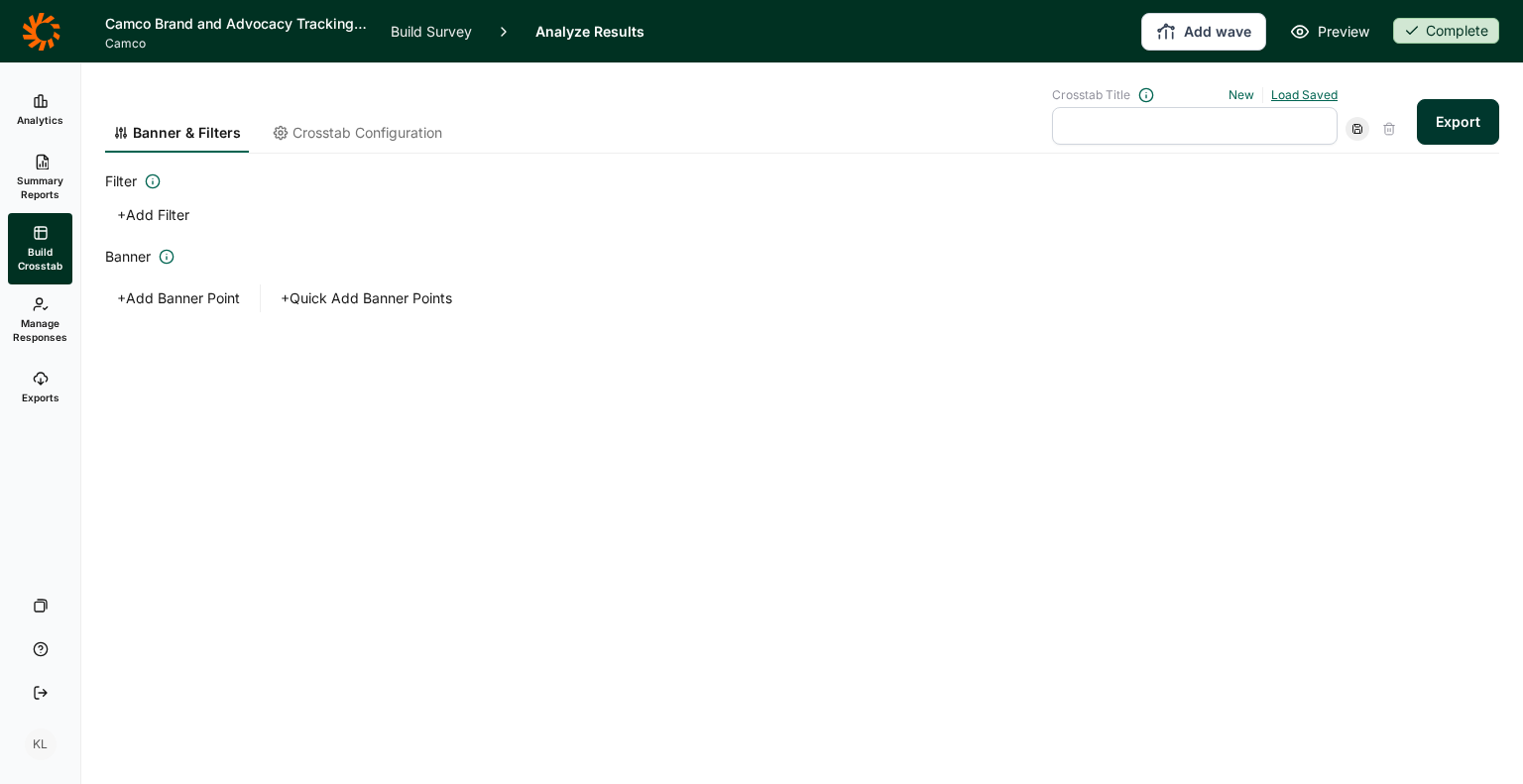 click on "Load Saved" at bounding box center [1304, 94] 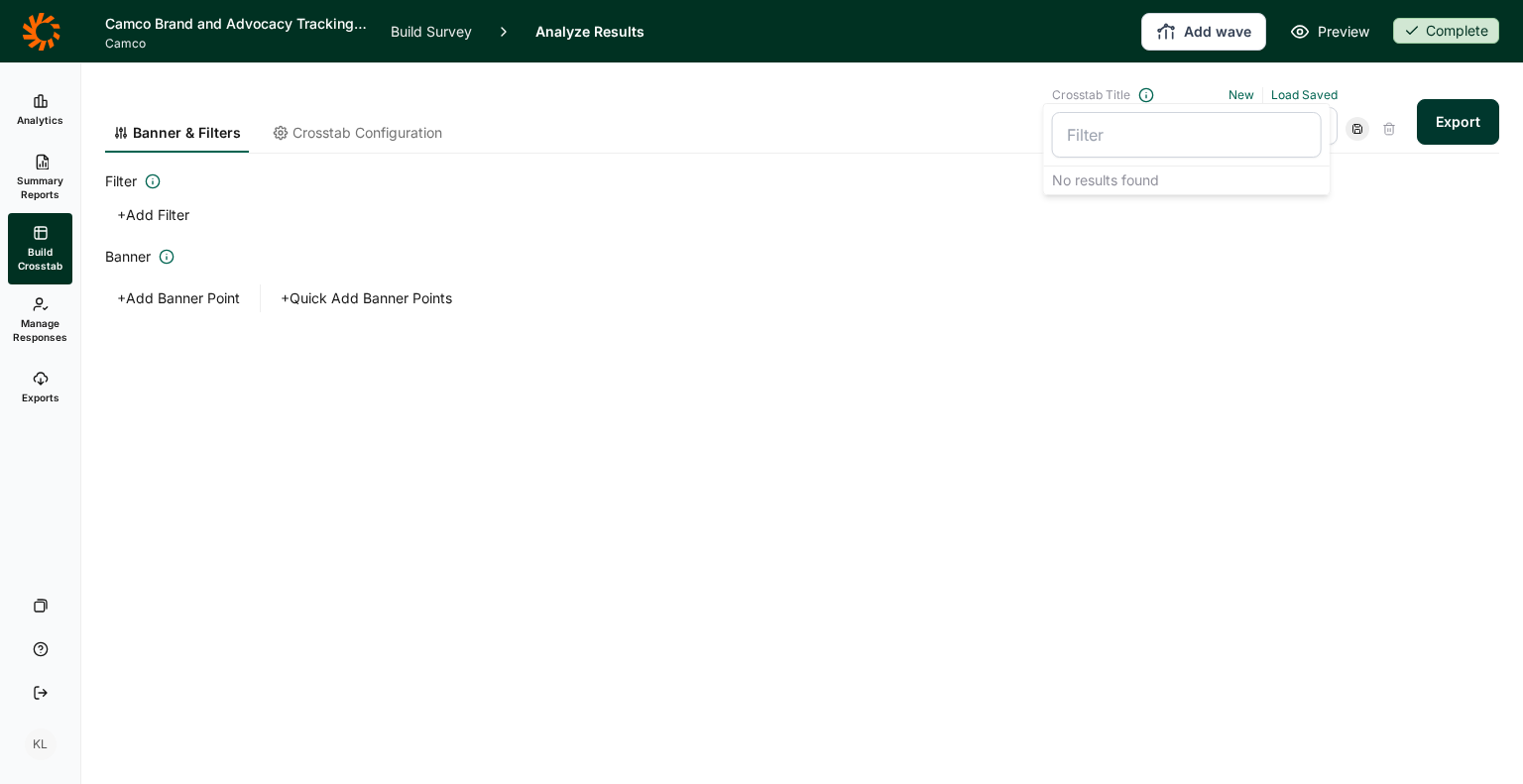 click on "+  Add Filter" at bounding box center [802, 215] 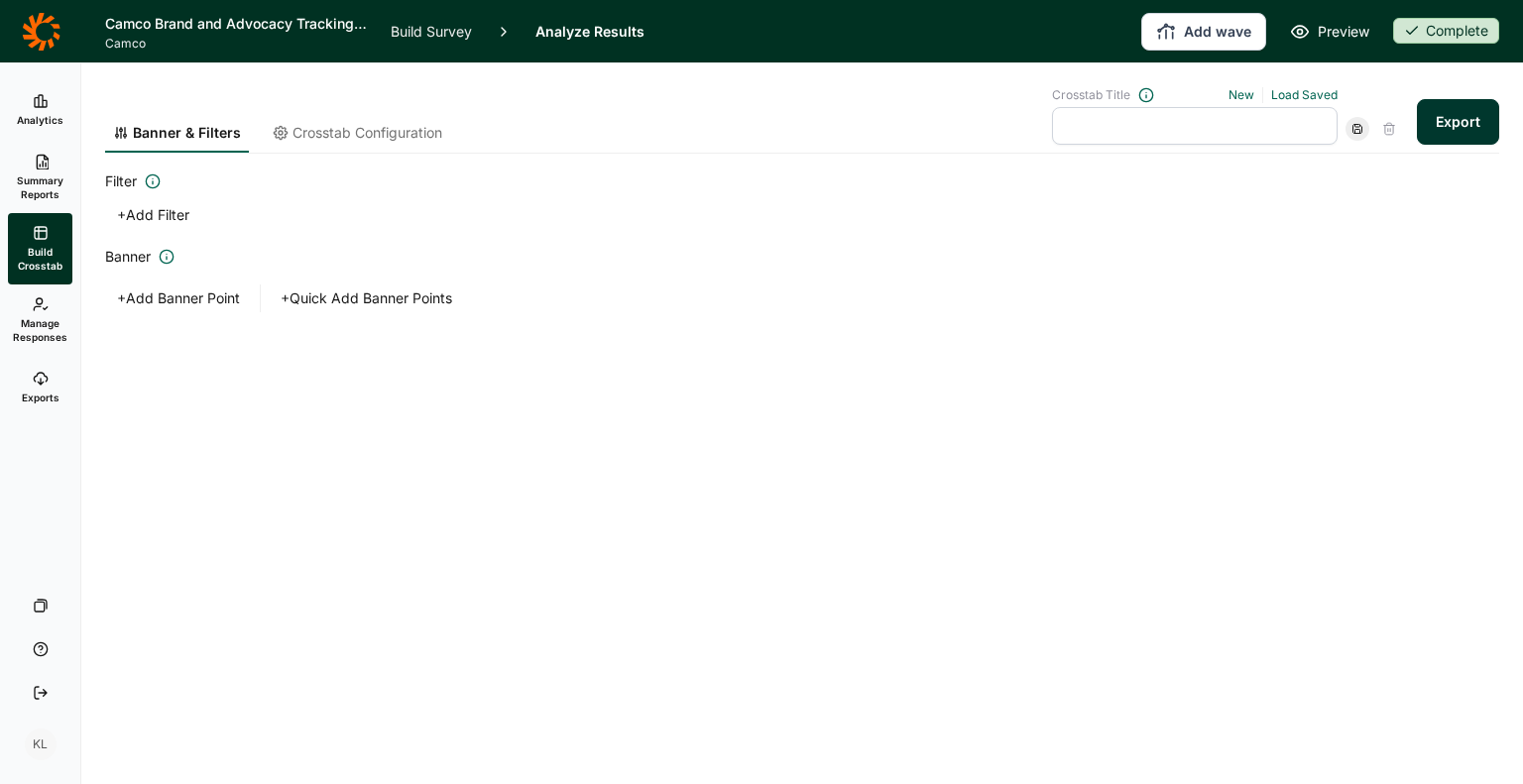 click on "Banner & Filters Crosstab Configuration Crosstab Title New Load Saved Export" at bounding box center [802, 120] 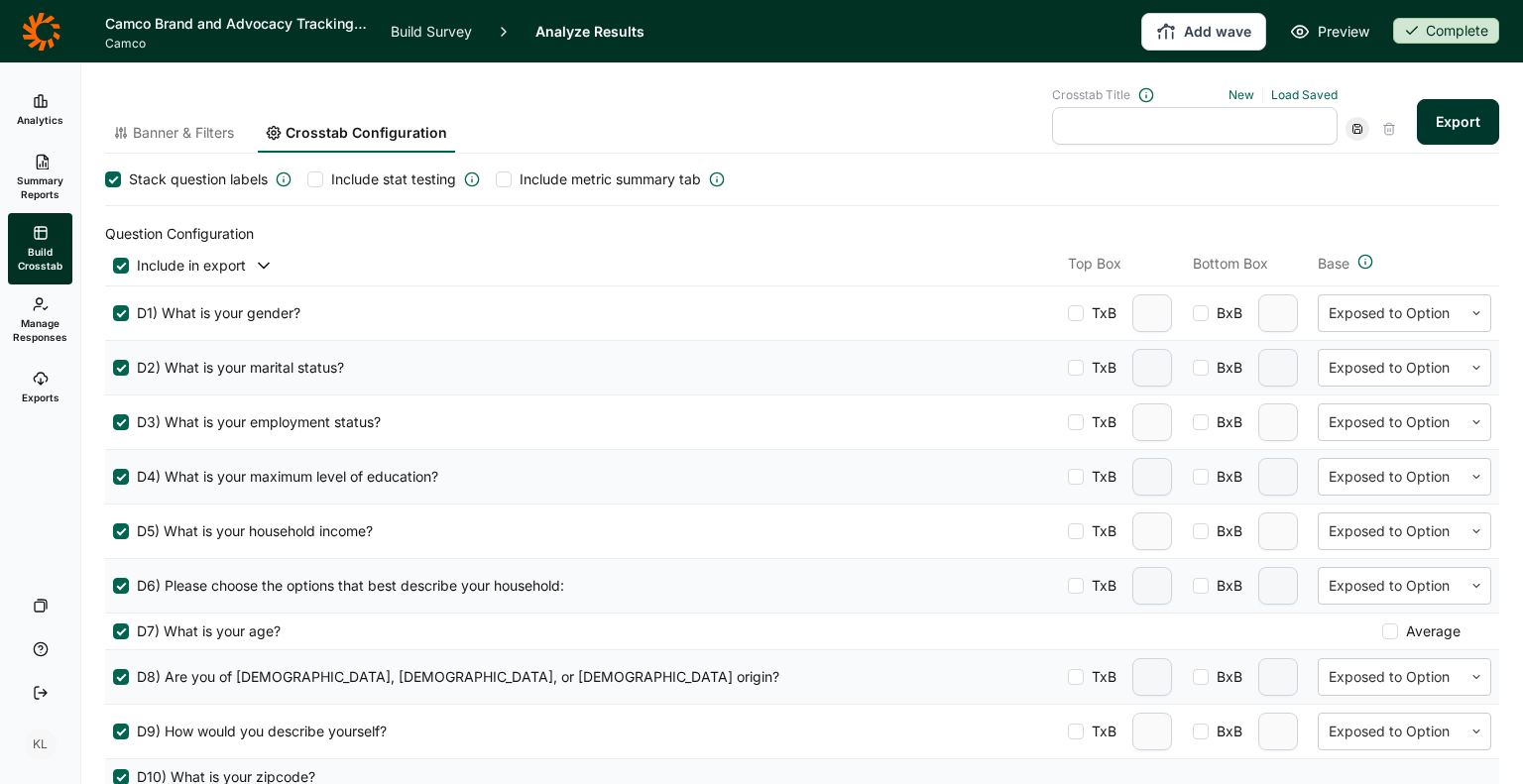 click on "Banner & Filters" at bounding box center (183, 133) 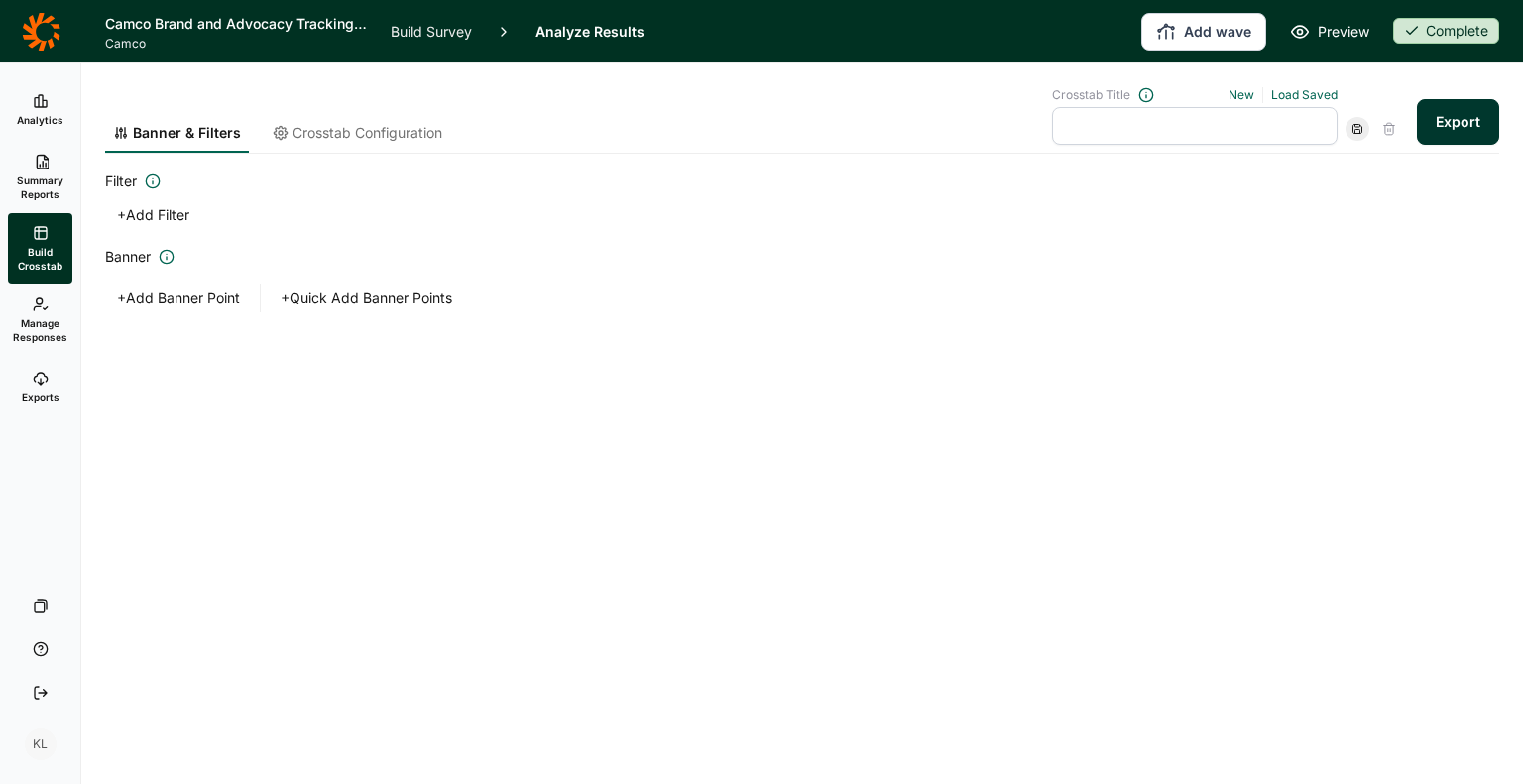 click at bounding box center [1195, 126] 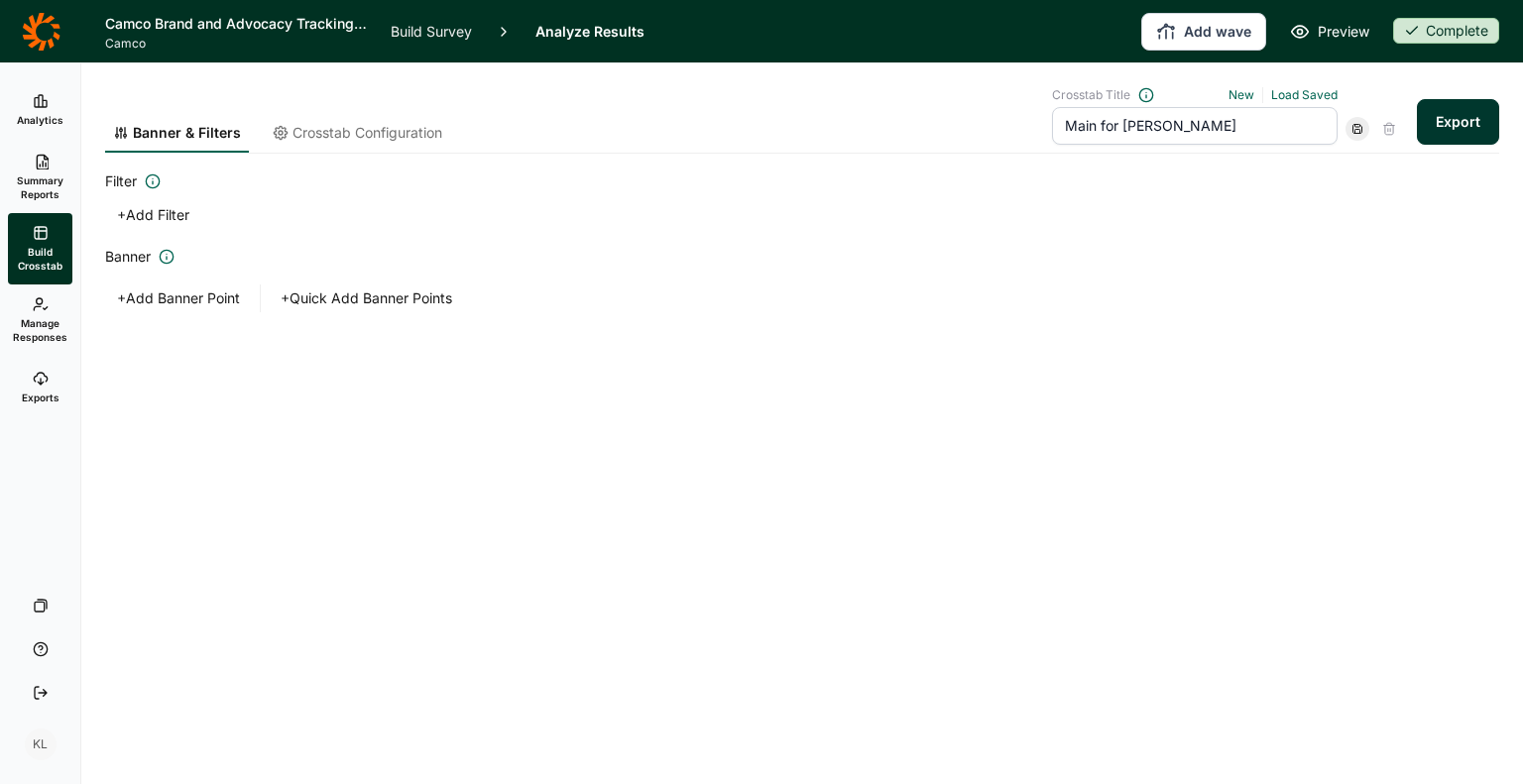 type on "Main for [PERSON_NAME]" 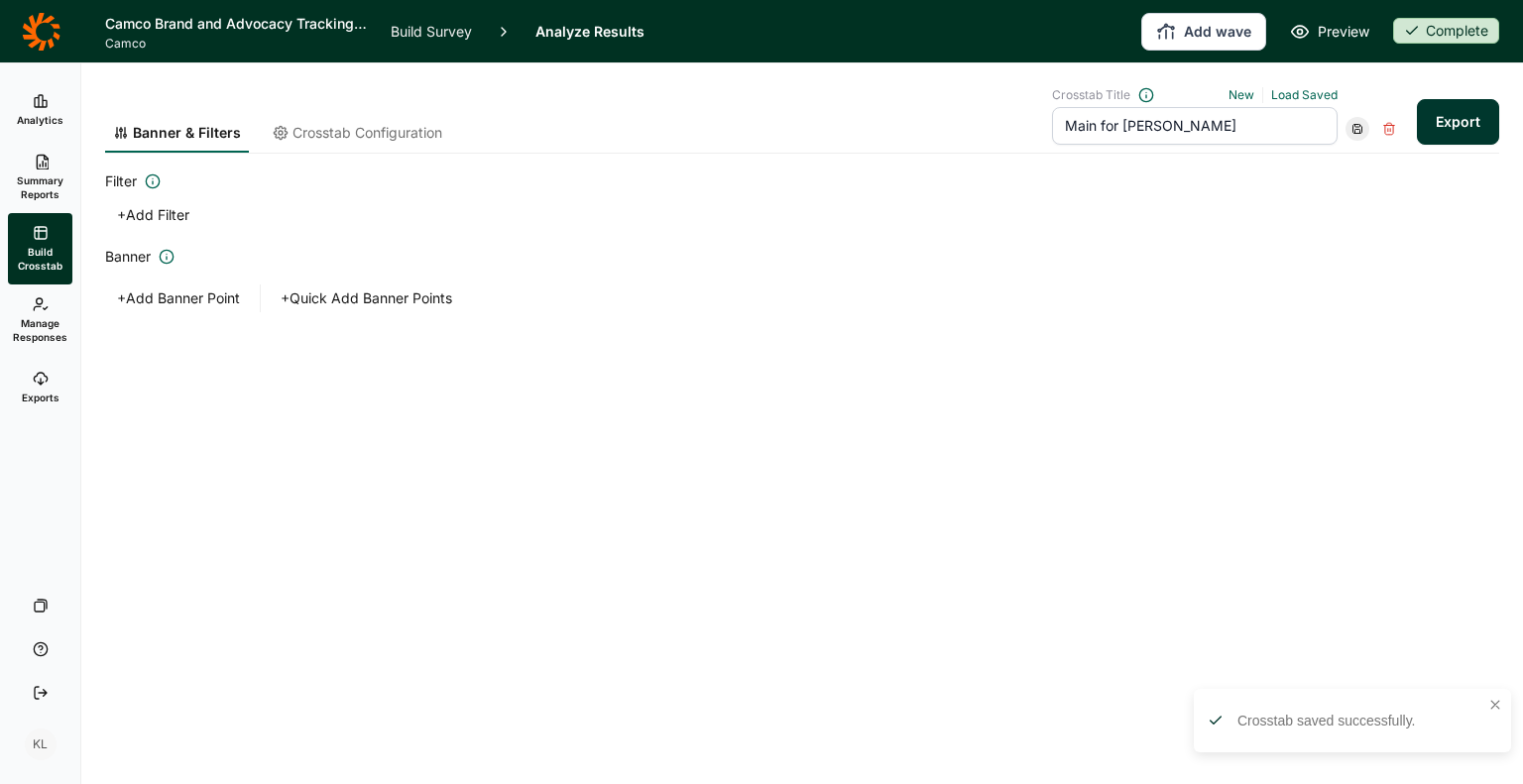 click on "Filter" at bounding box center [802, 181] 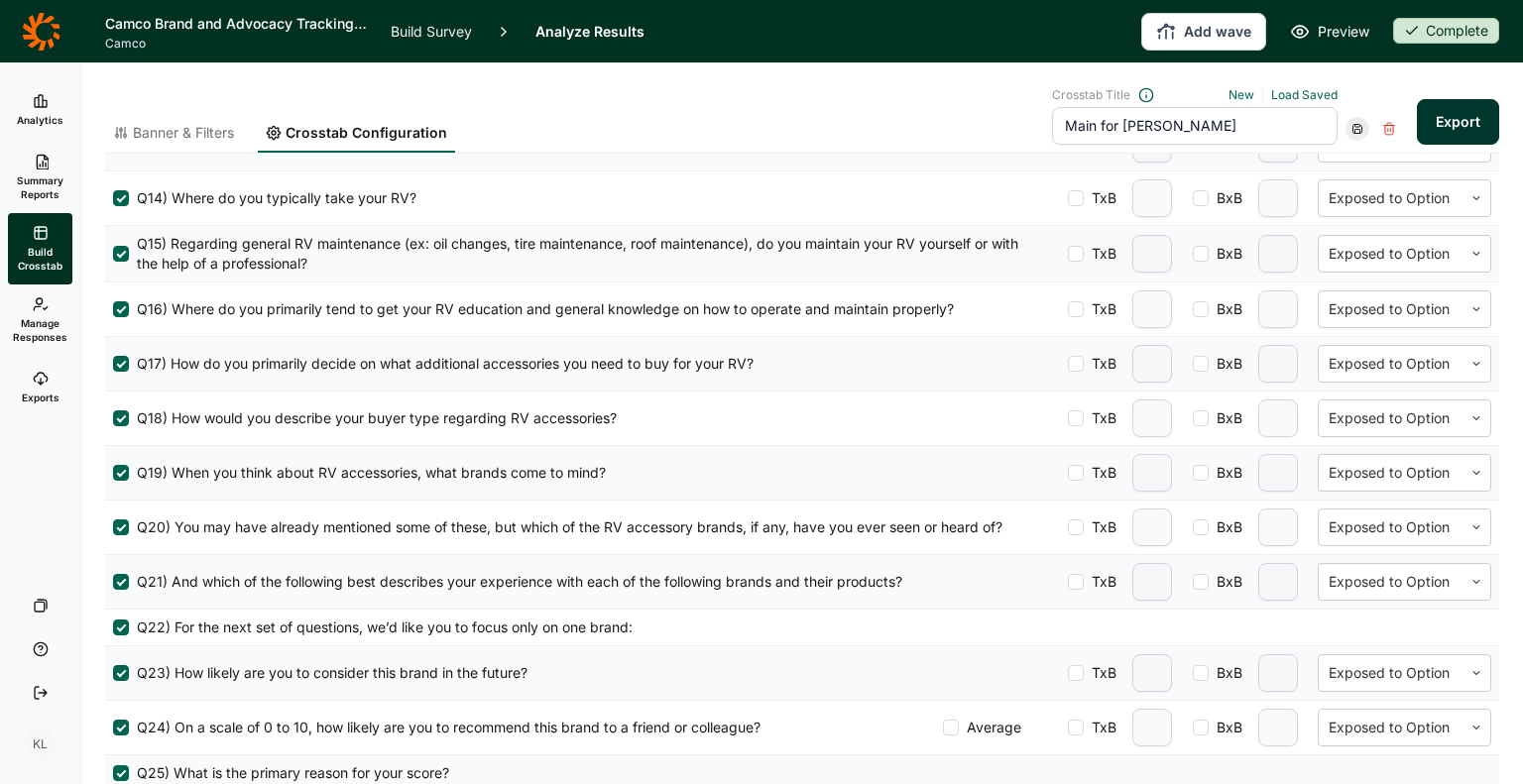 scroll, scrollTop: 1487, scrollLeft: 0, axis: vertical 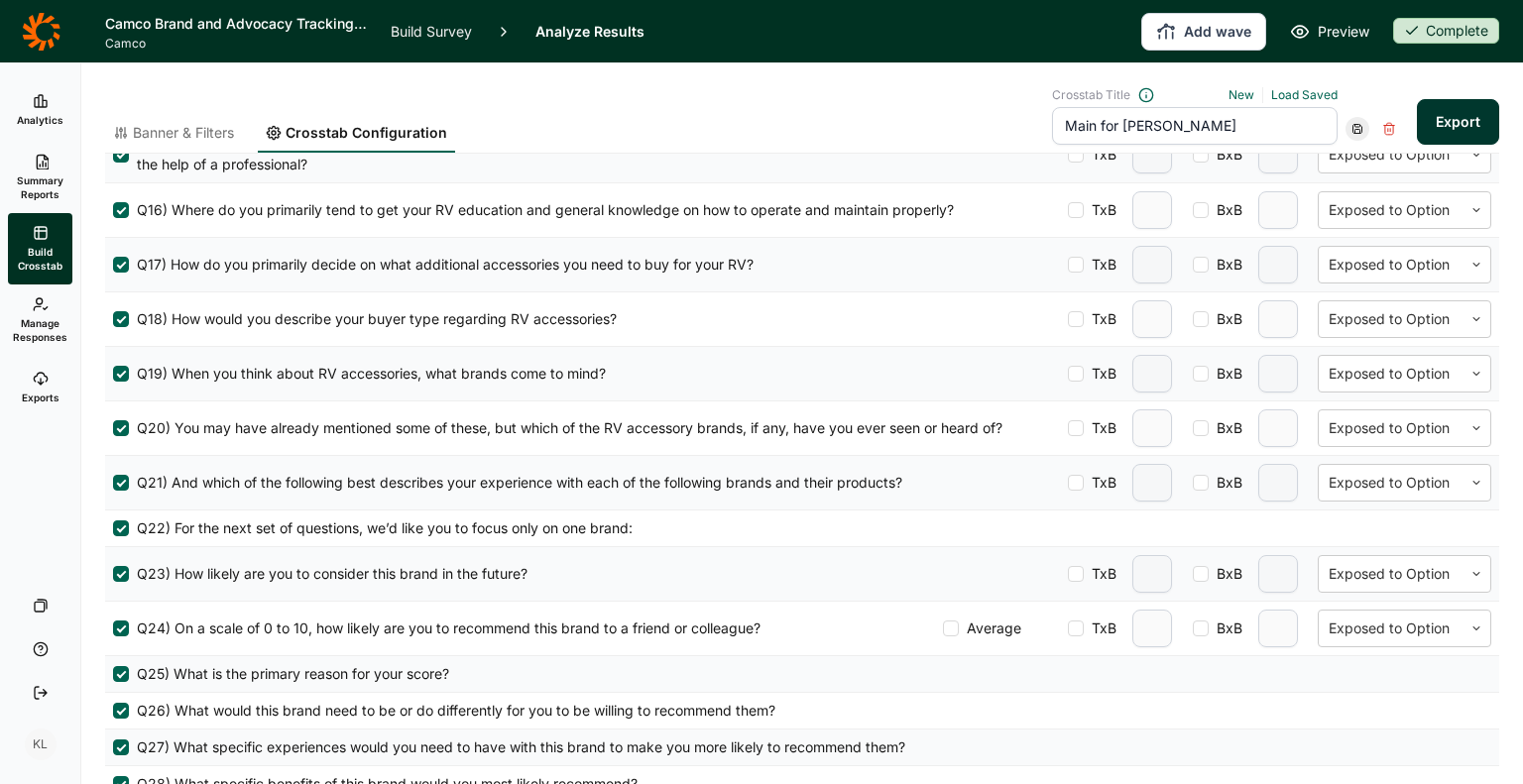 click on "TxB" at bounding box center [1100, 628] 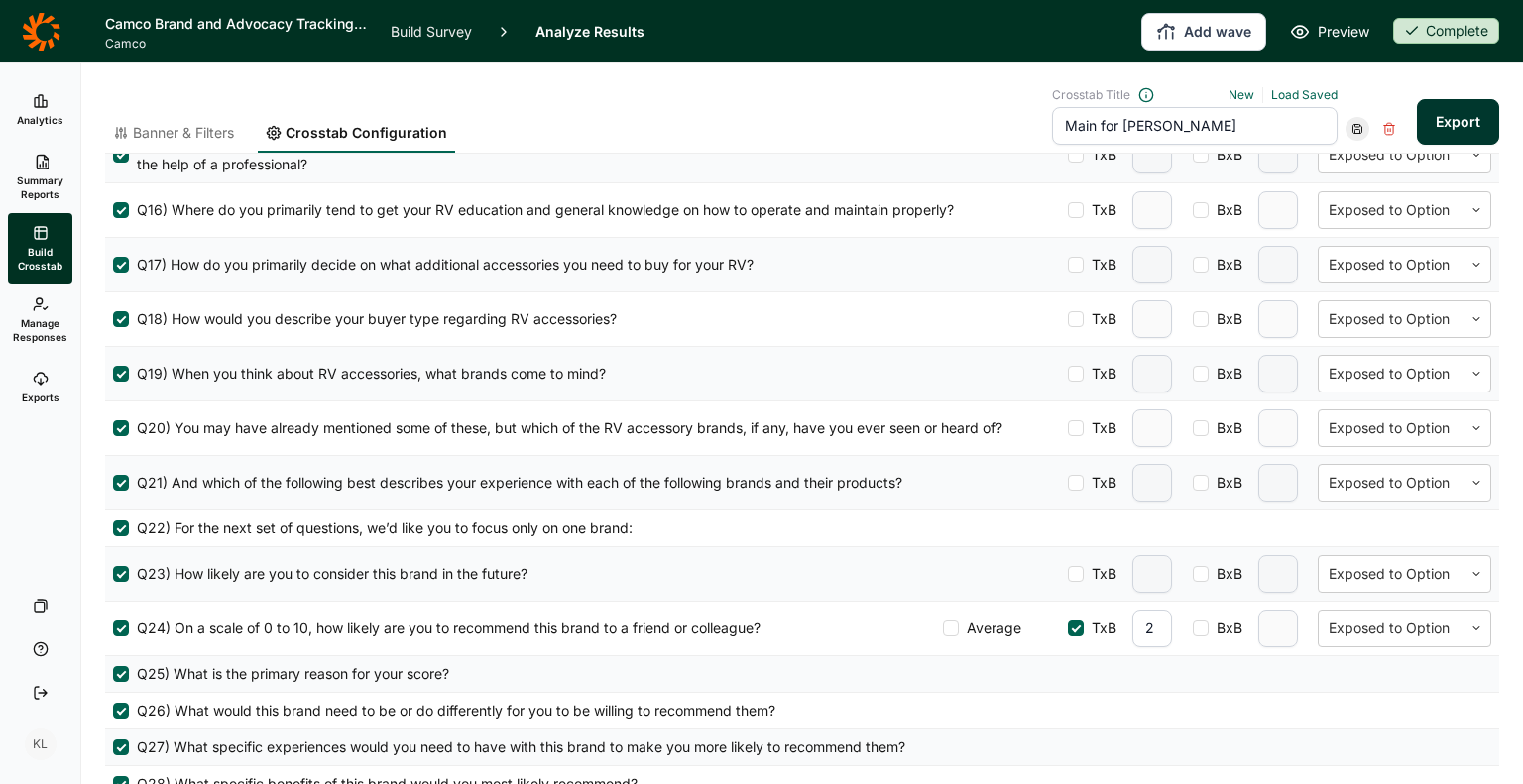 drag, startPoint x: 1146, startPoint y: 621, endPoint x: 1128, endPoint y: 621, distance: 18 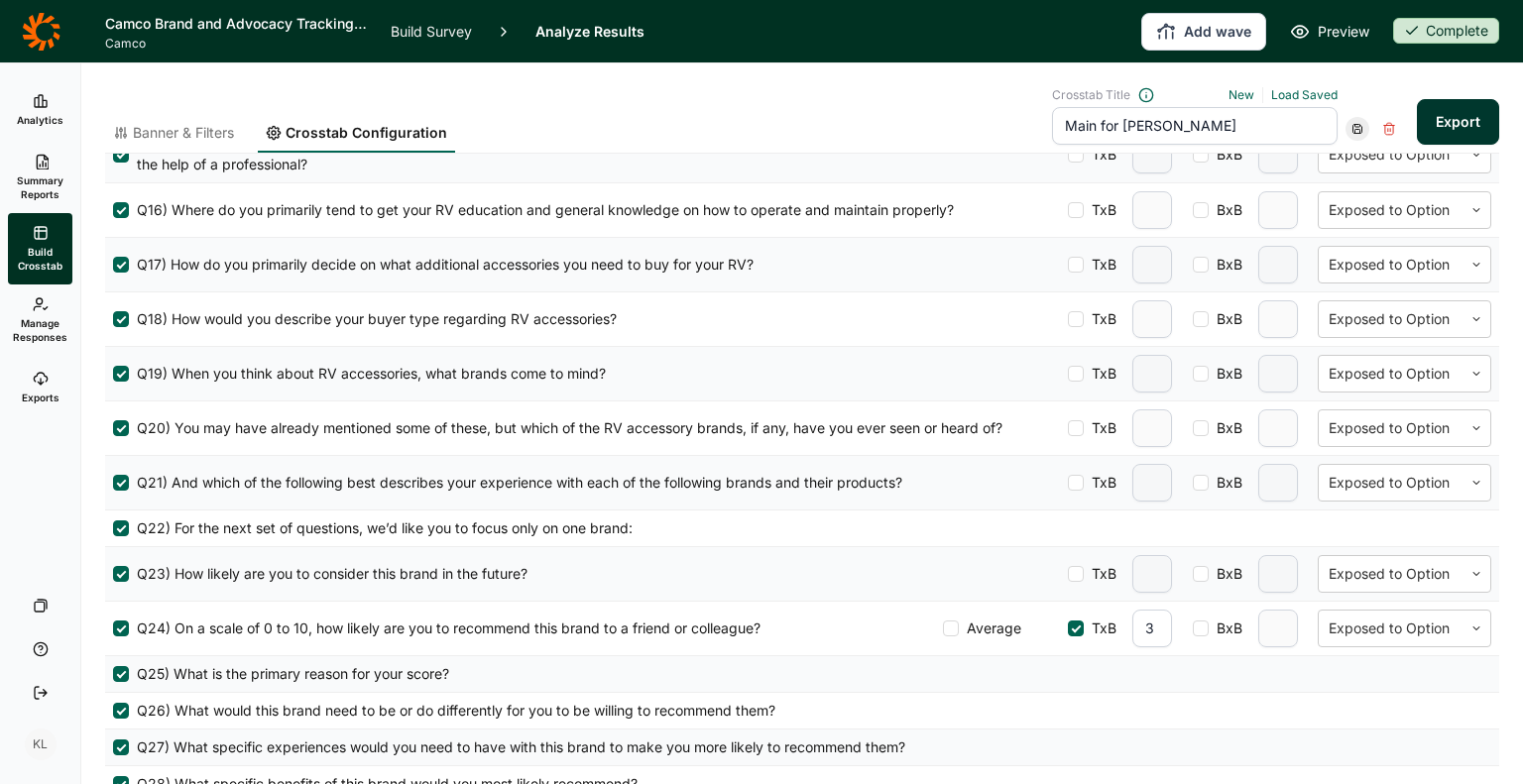 type on "3" 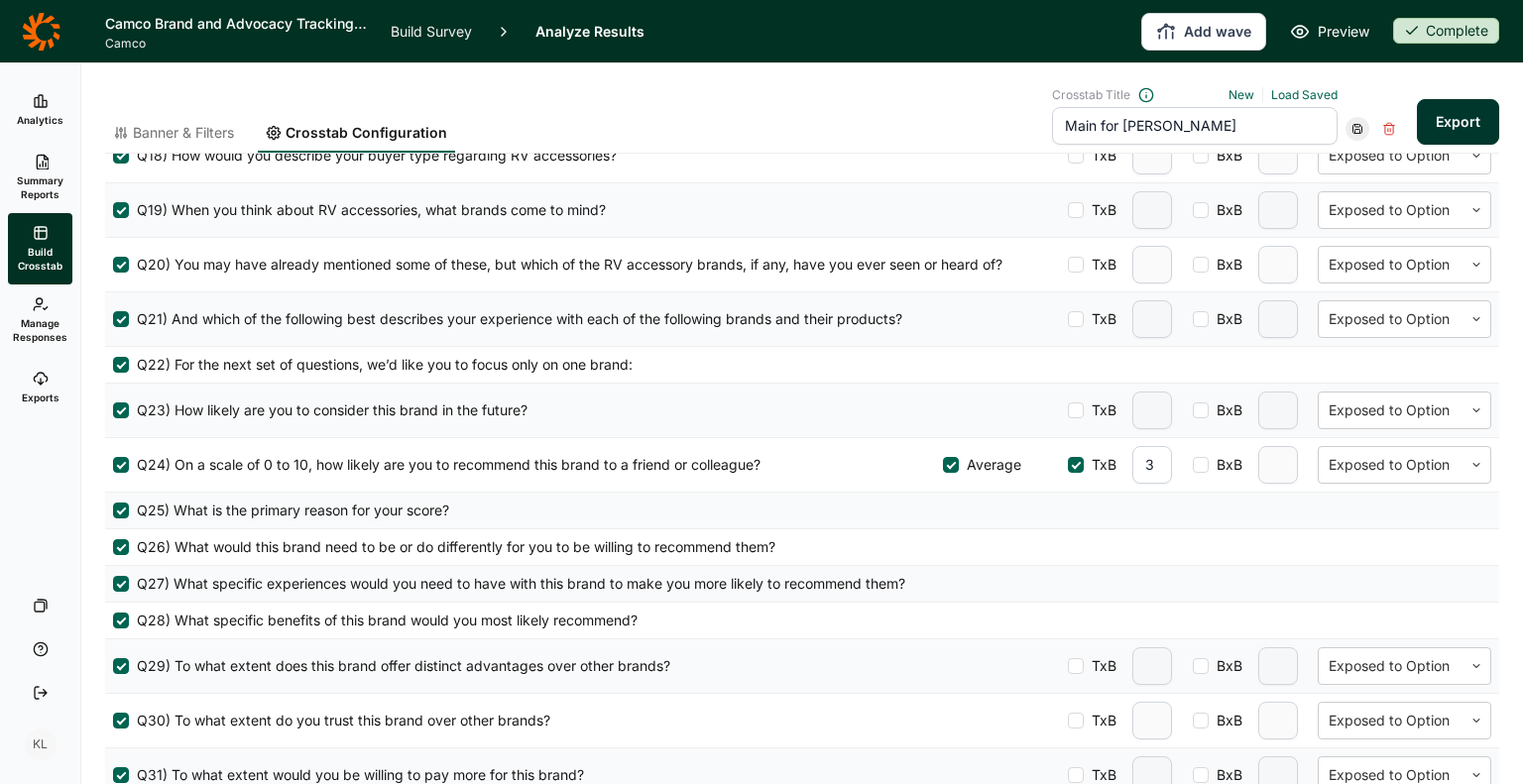 scroll, scrollTop: 1685, scrollLeft: 0, axis: vertical 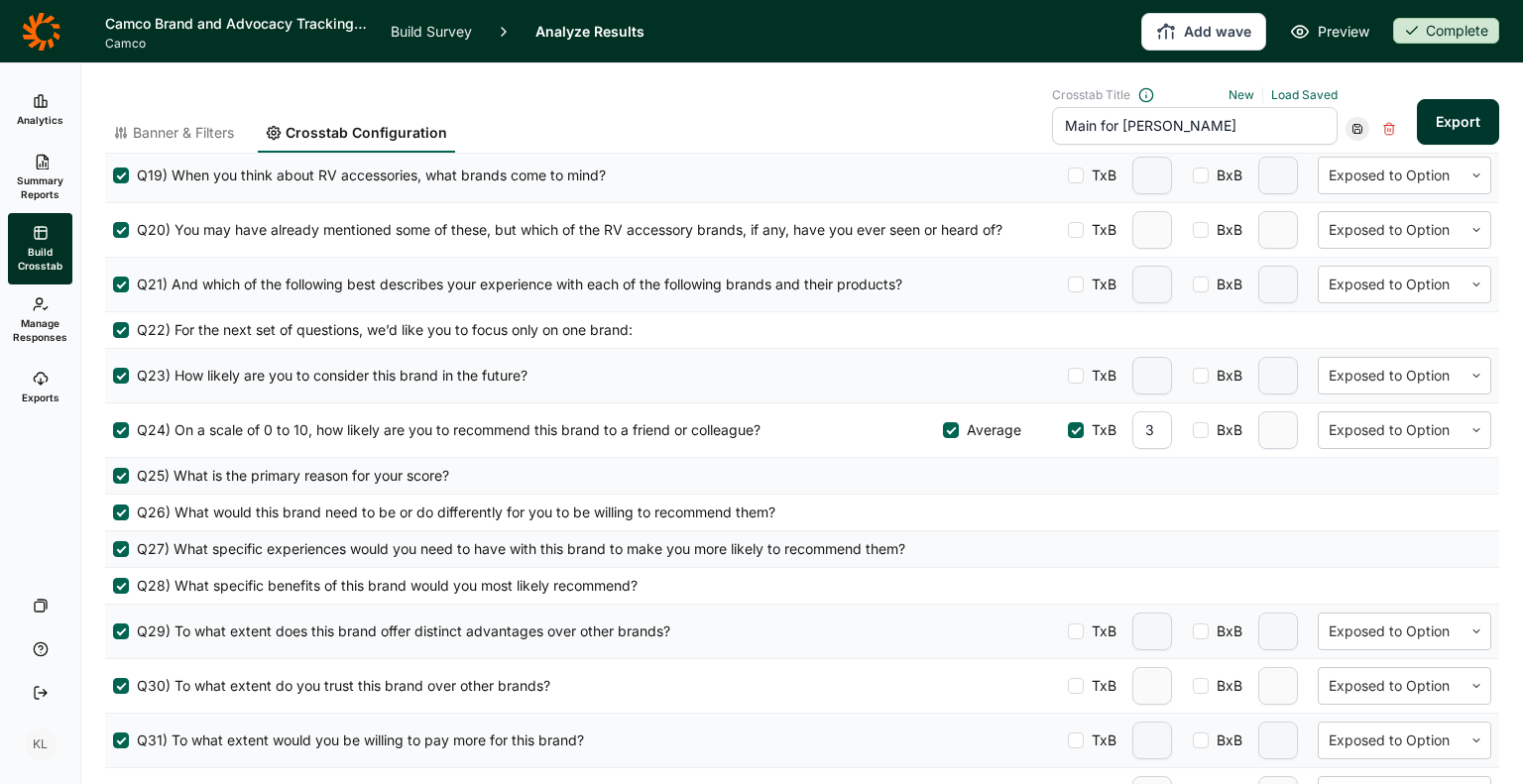 click at bounding box center (1201, 430) 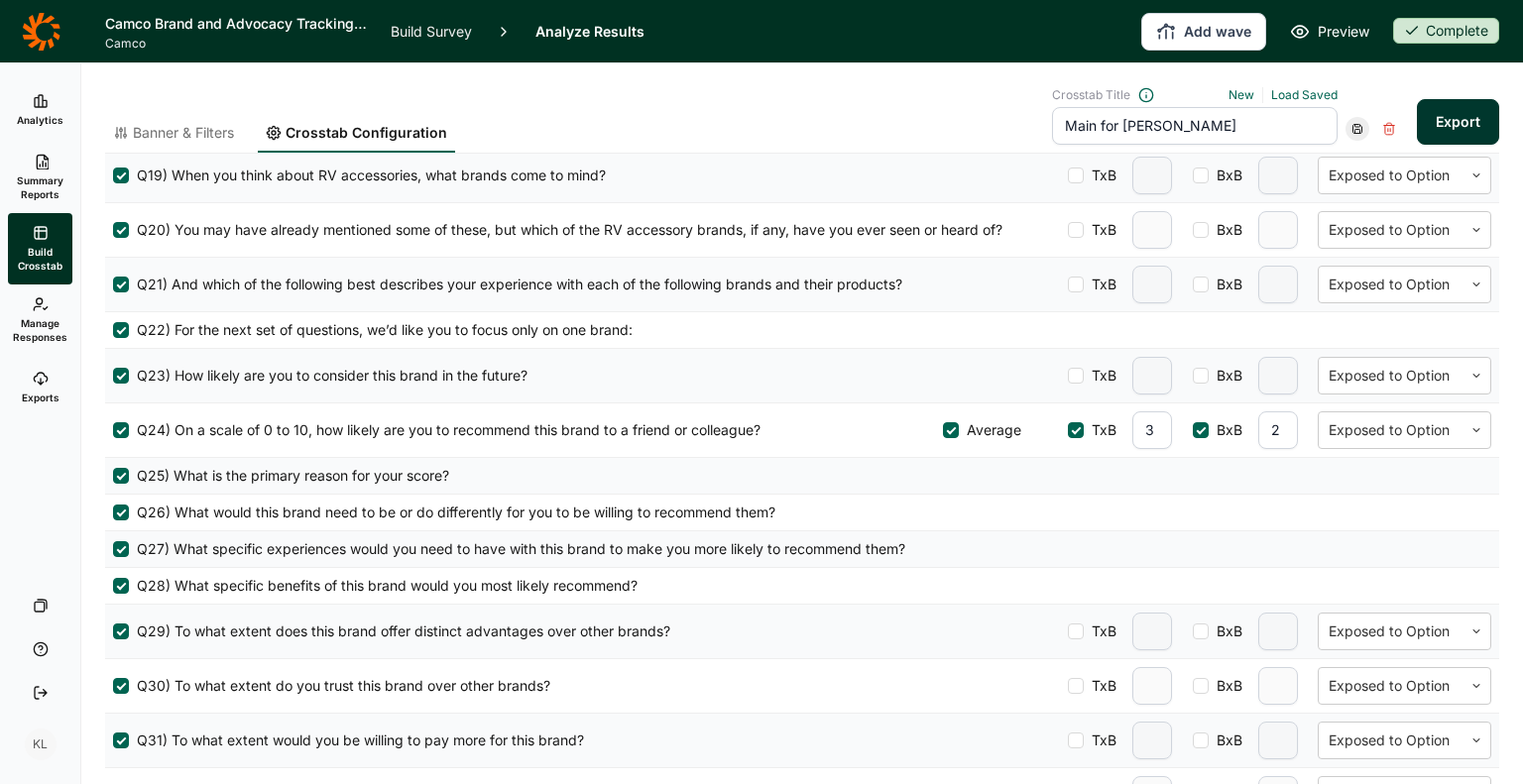 drag, startPoint x: 1263, startPoint y: 422, endPoint x: 1246, endPoint y: 420, distance: 17.117243 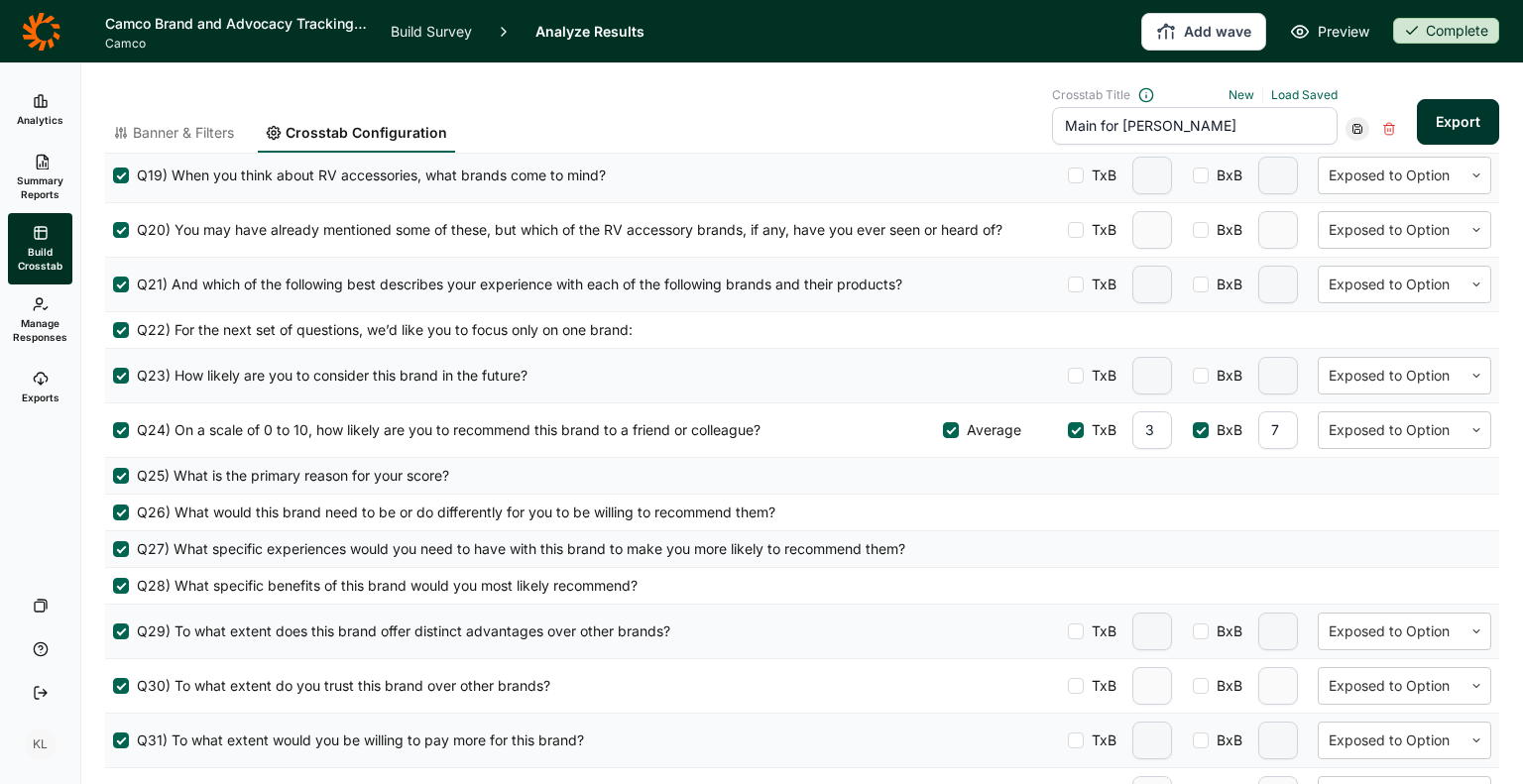 type on "7" 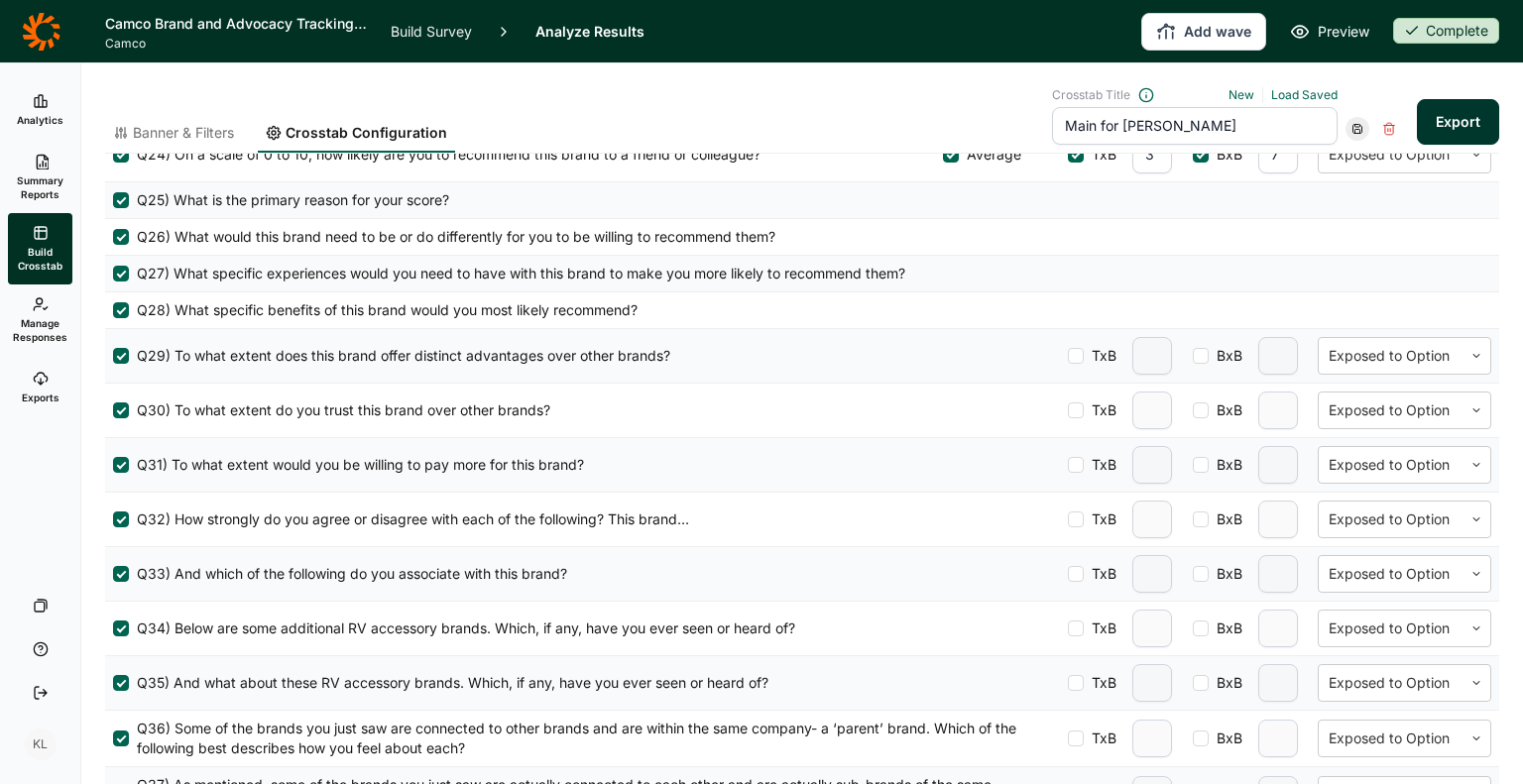 scroll, scrollTop: 1982, scrollLeft: 0, axis: vertical 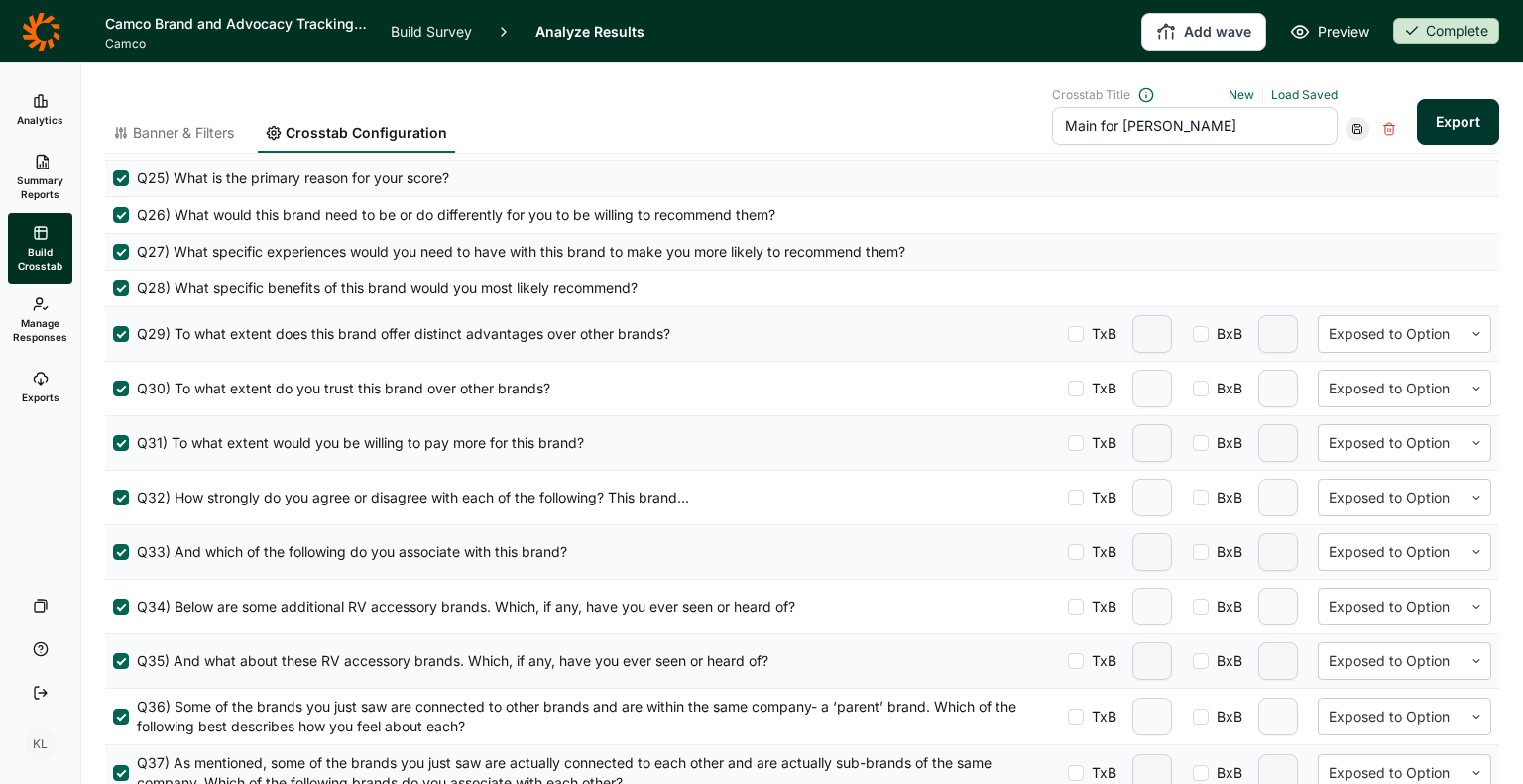 click on "TxB" at bounding box center (1100, 334) 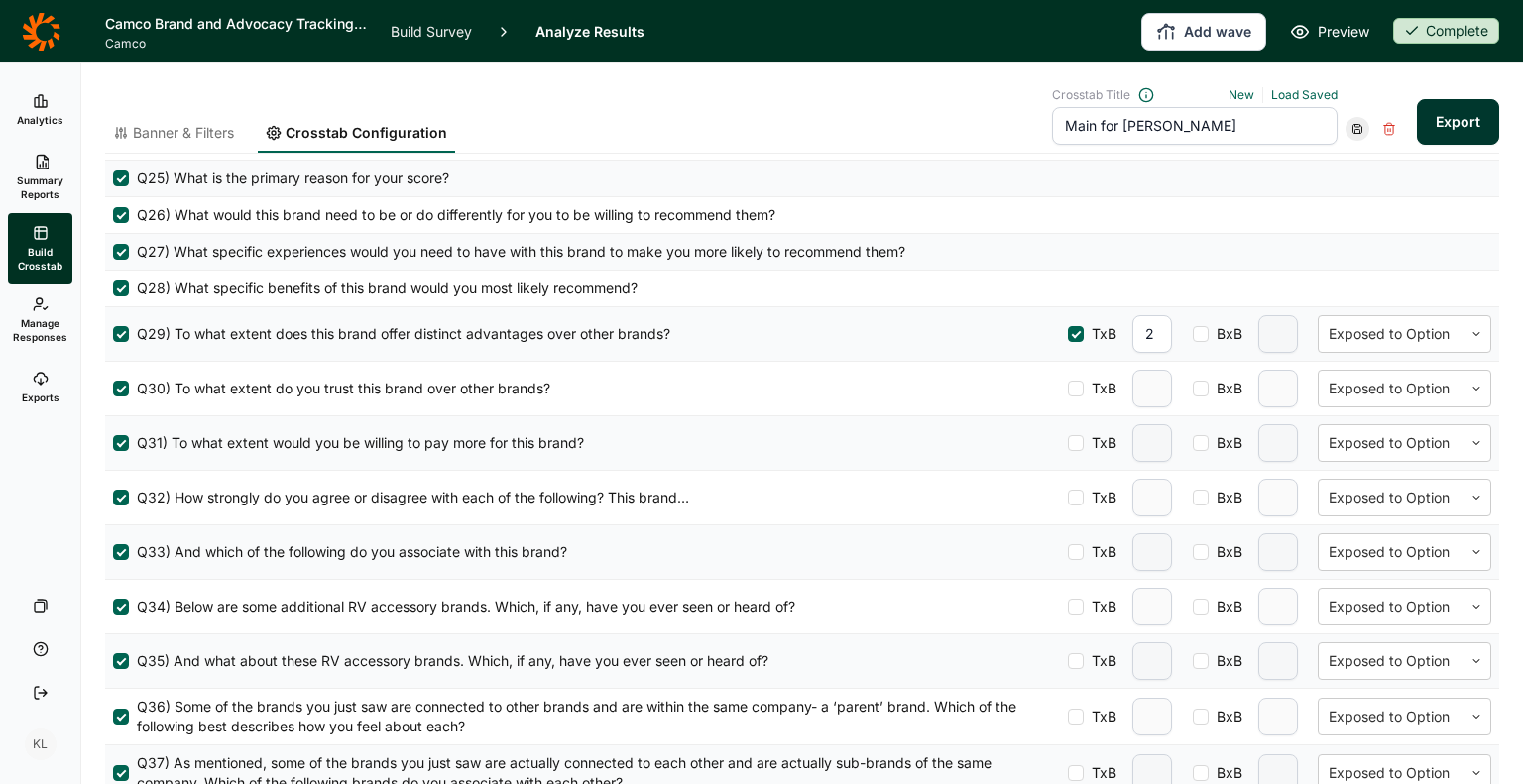 click on "BxB" at bounding box center [1226, 334] 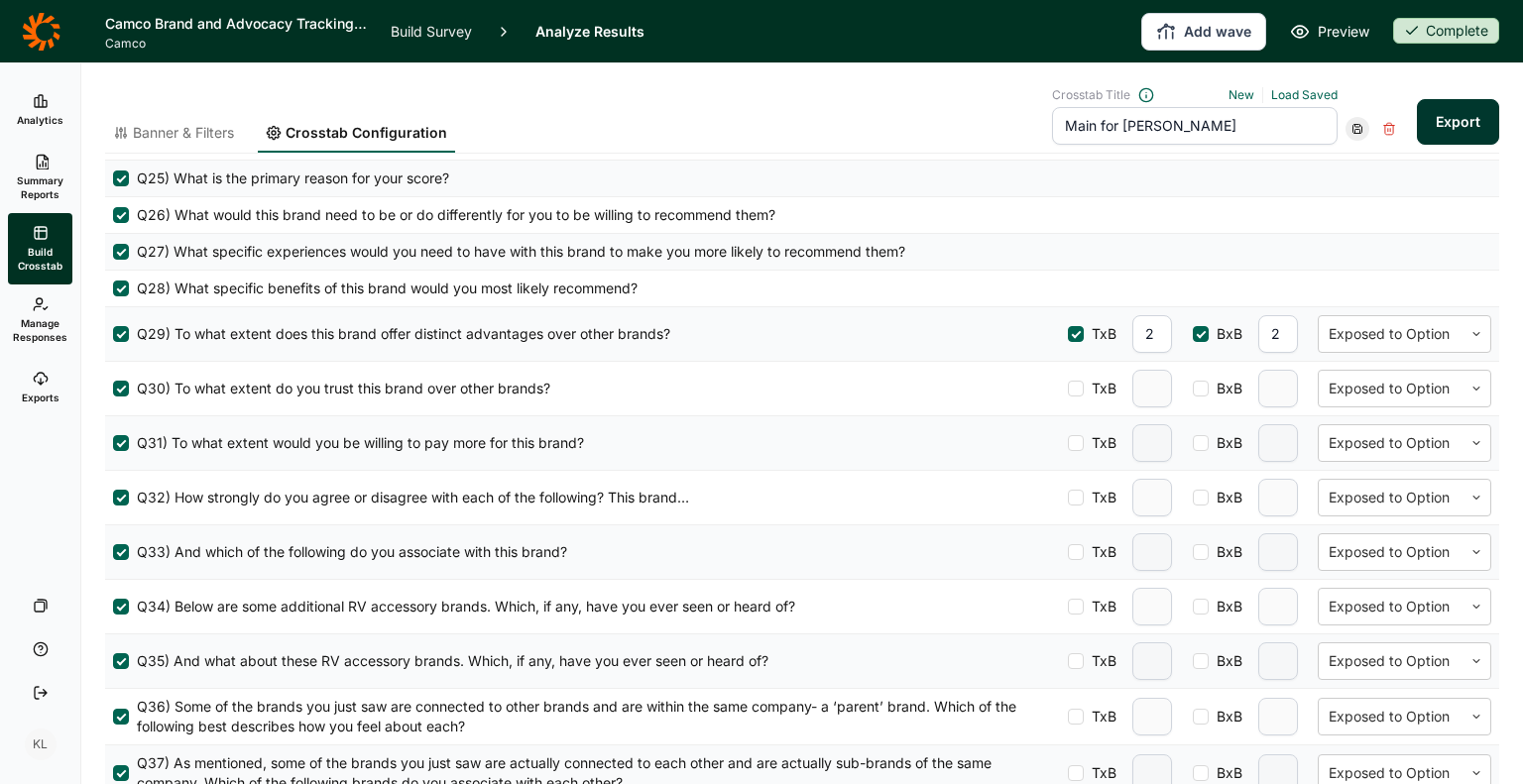 type on "2" 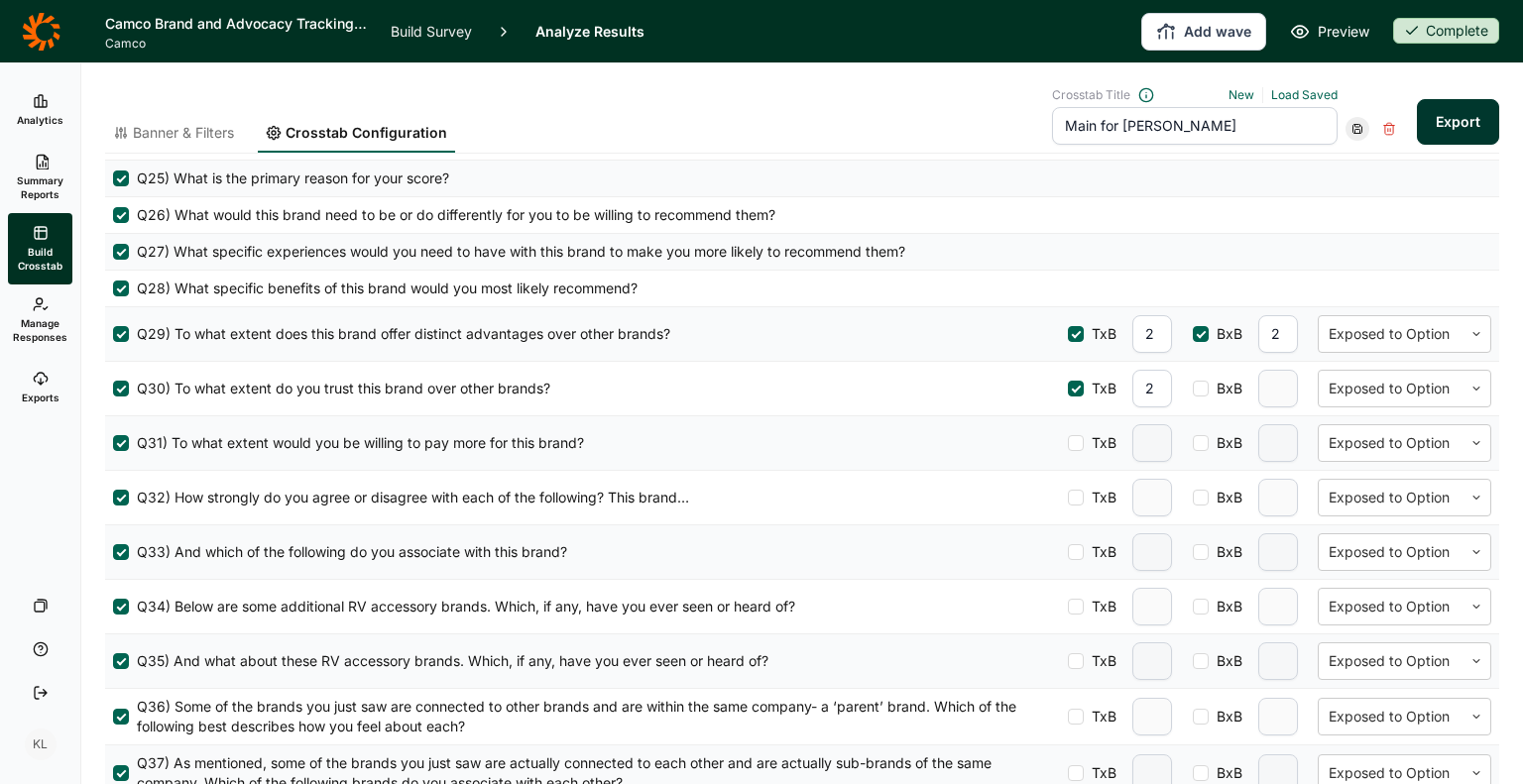click on "BxB" at bounding box center (1226, 389) 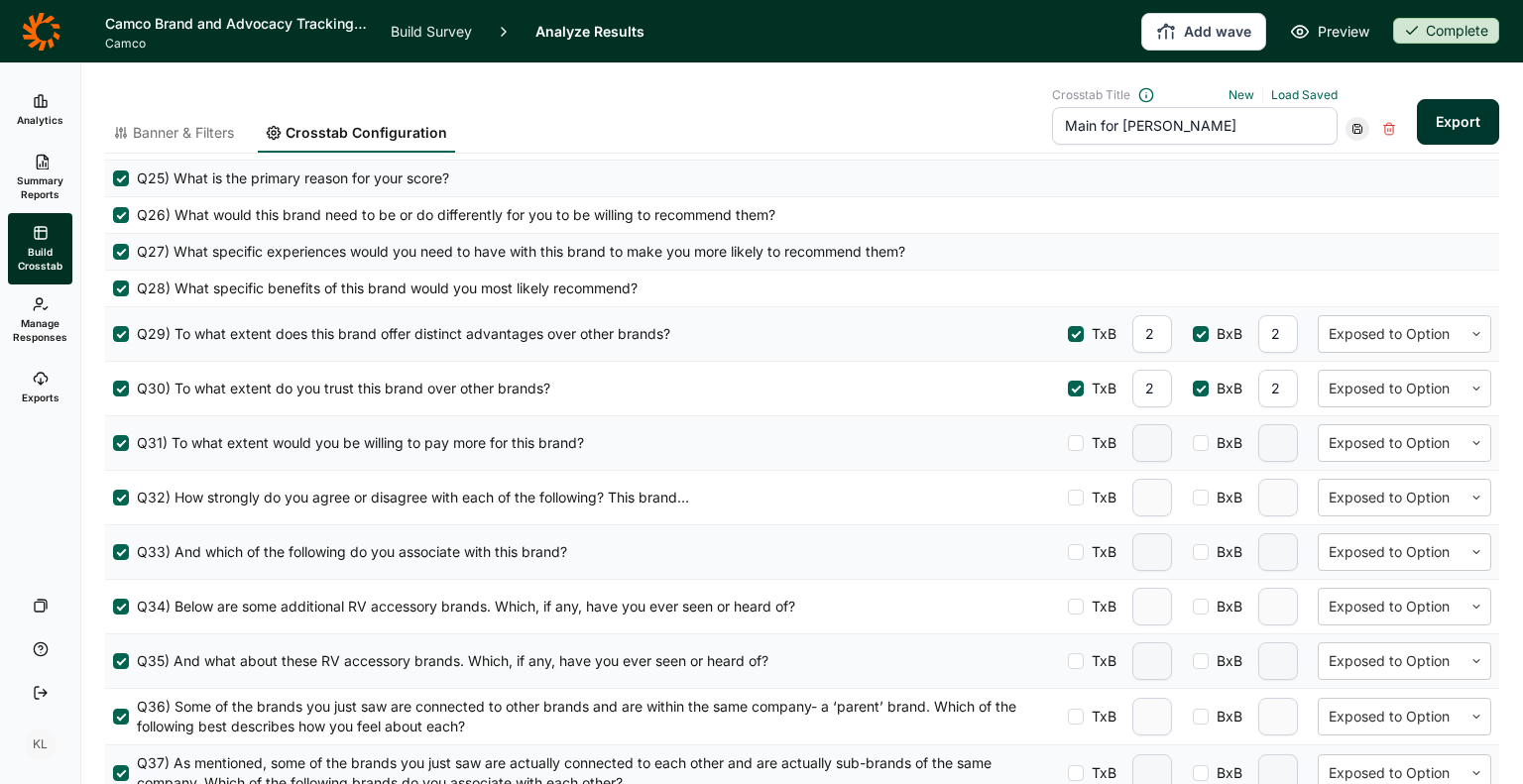 click on "TxB" at bounding box center [1122, 443] 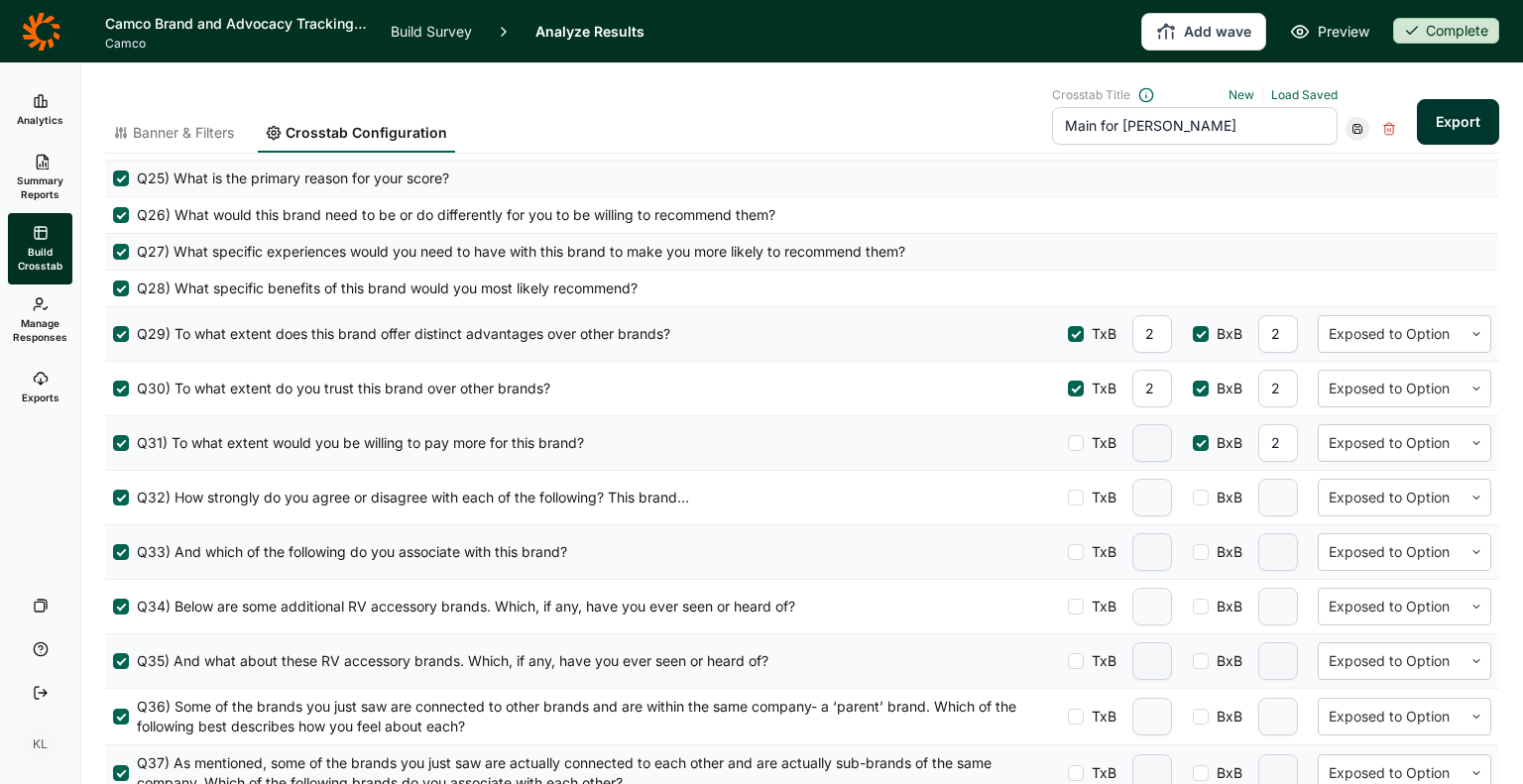 click at bounding box center (1076, 443) 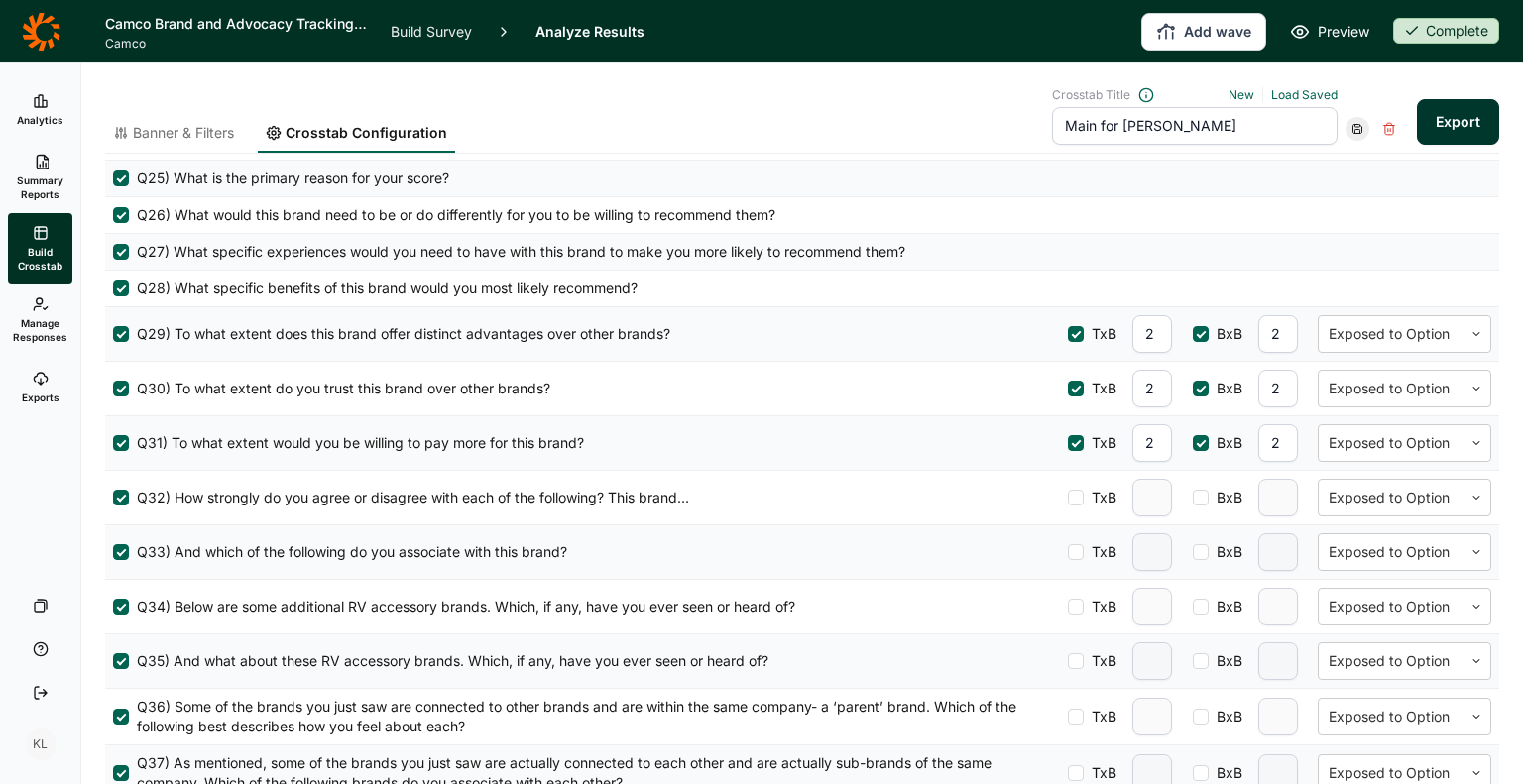 click on "TxB" at bounding box center [1100, 498] 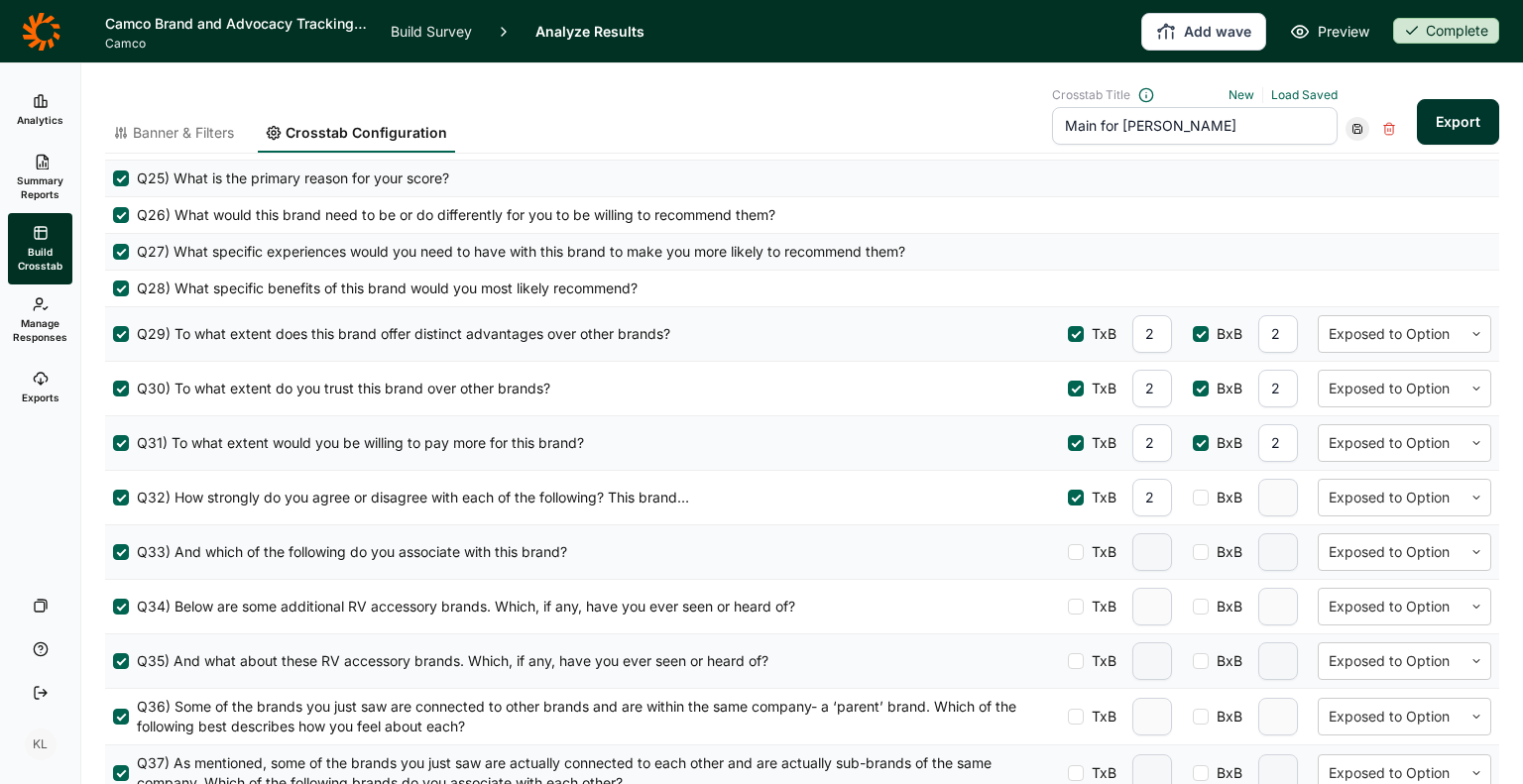 click at bounding box center (1201, 498) 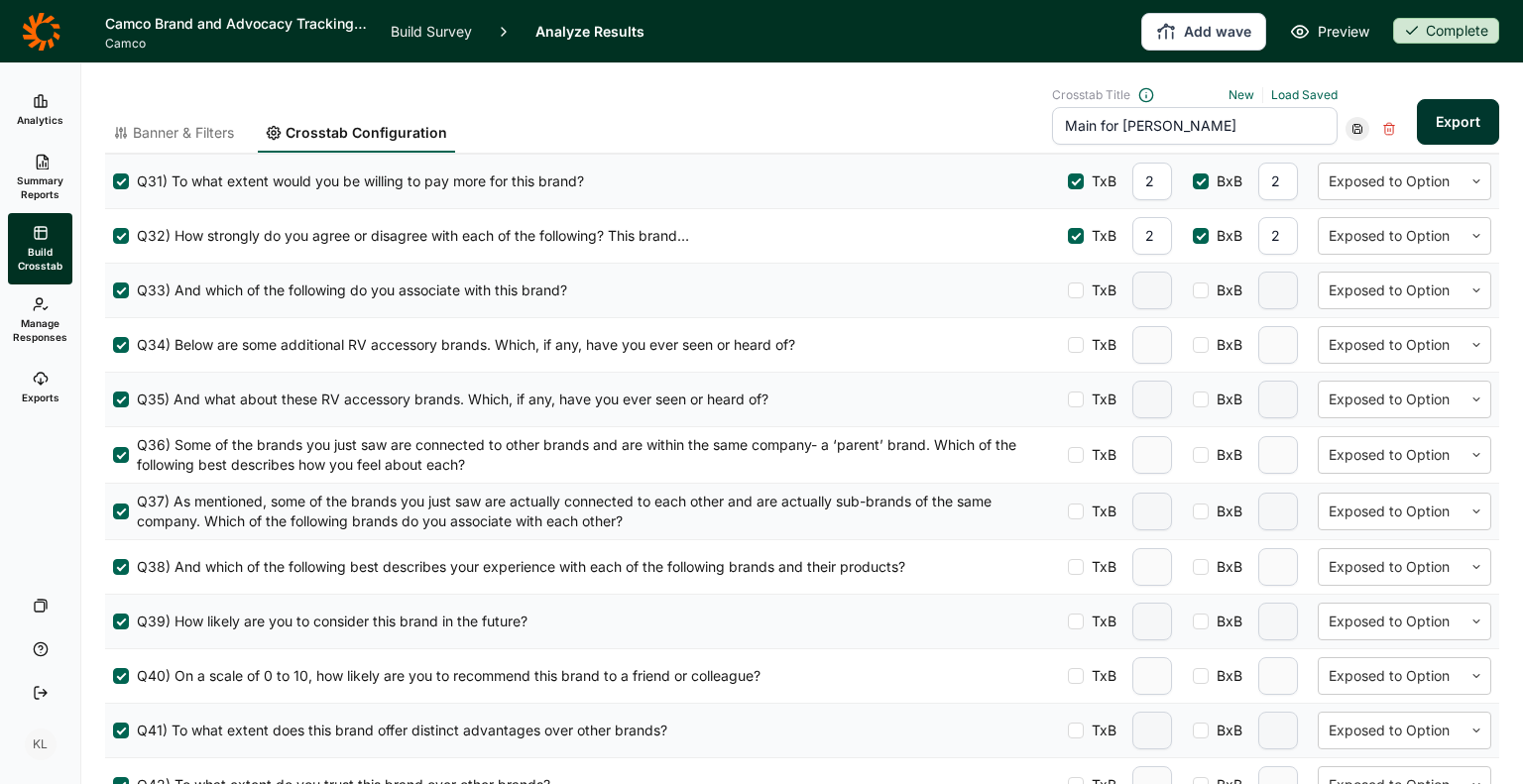 scroll, scrollTop: 2280, scrollLeft: 0, axis: vertical 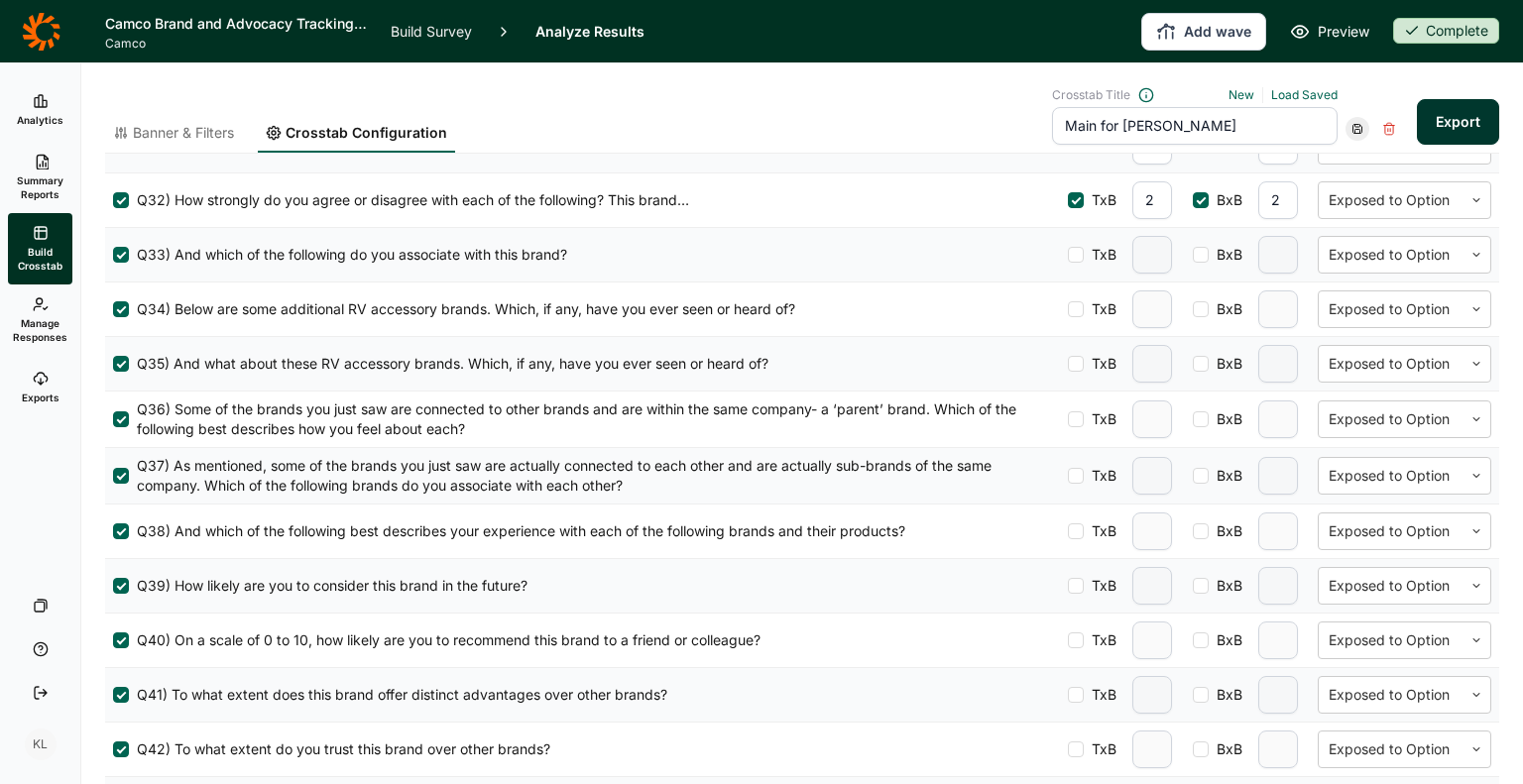 click at bounding box center (1076, 419) 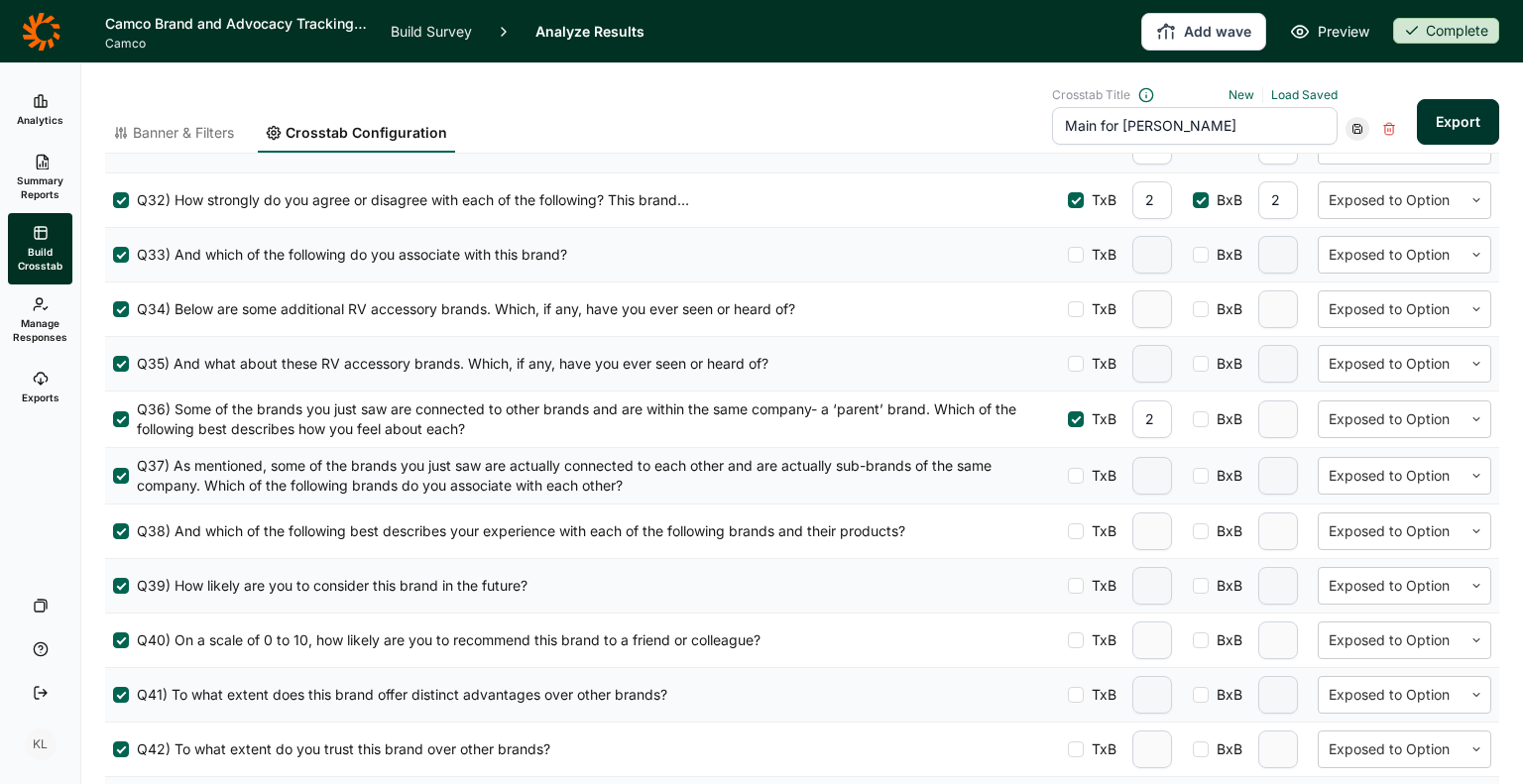 click at bounding box center [1201, 419] 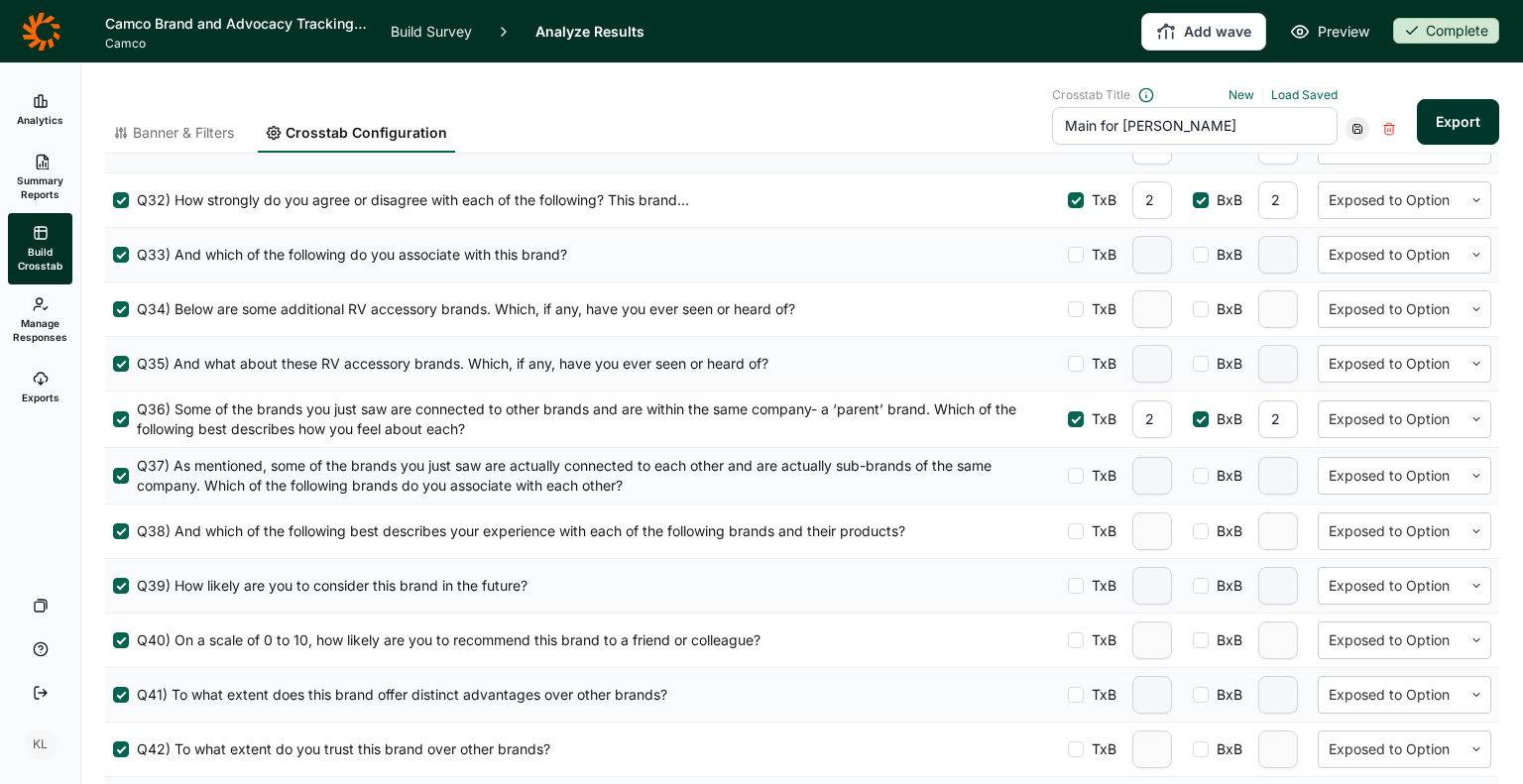 click at bounding box center [1202, 419] 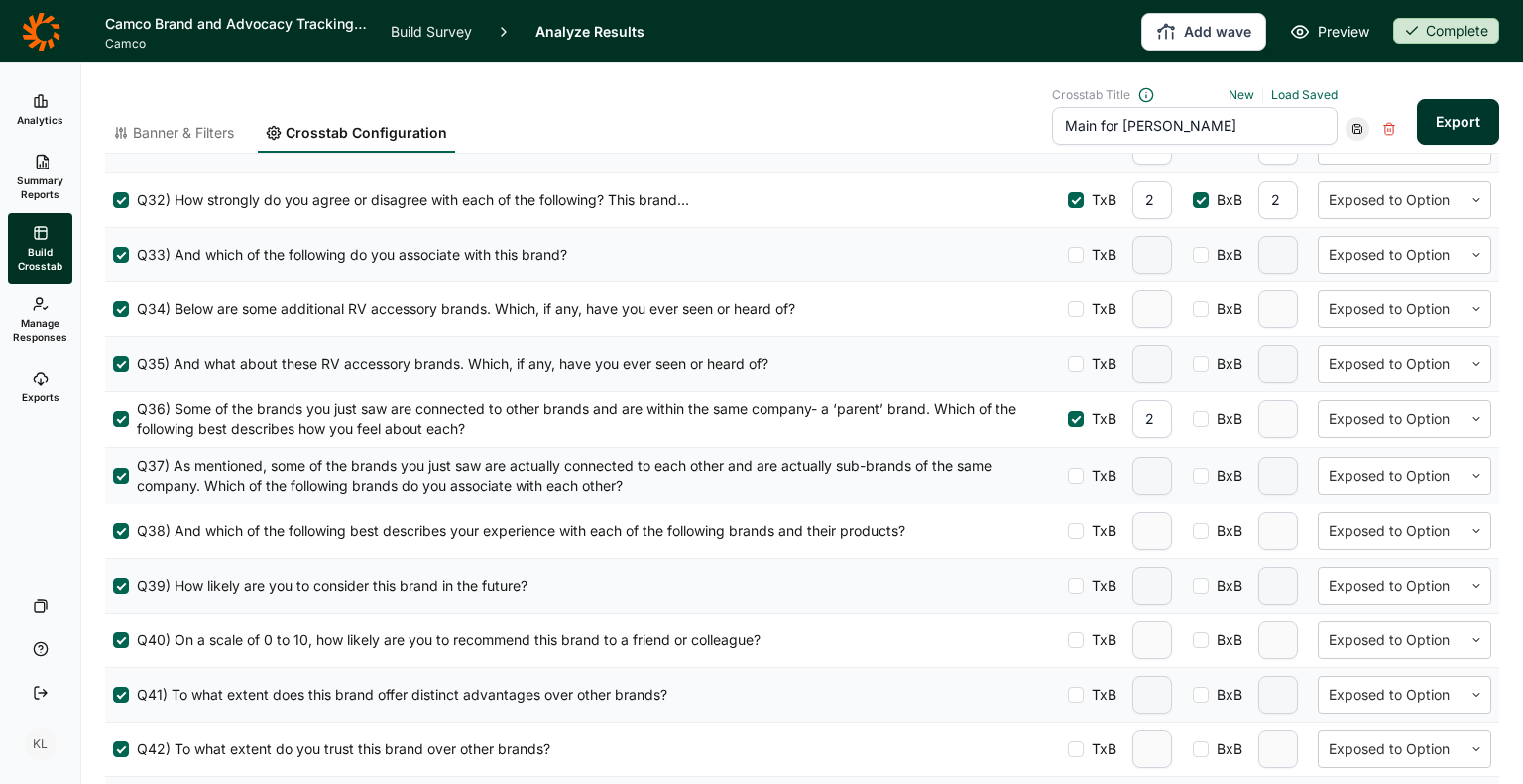 click at bounding box center [1077, 419] 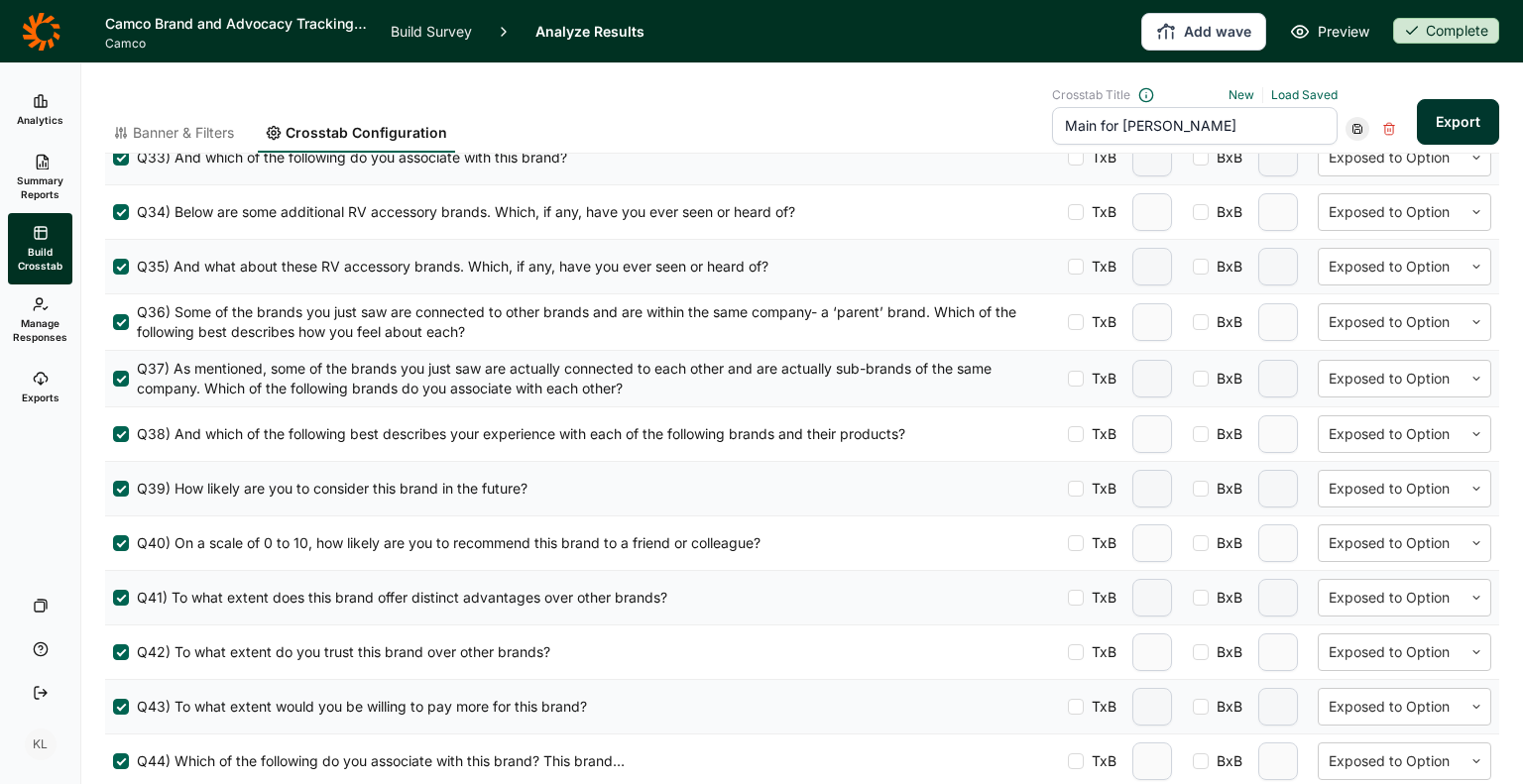 scroll, scrollTop: 2478, scrollLeft: 0, axis: vertical 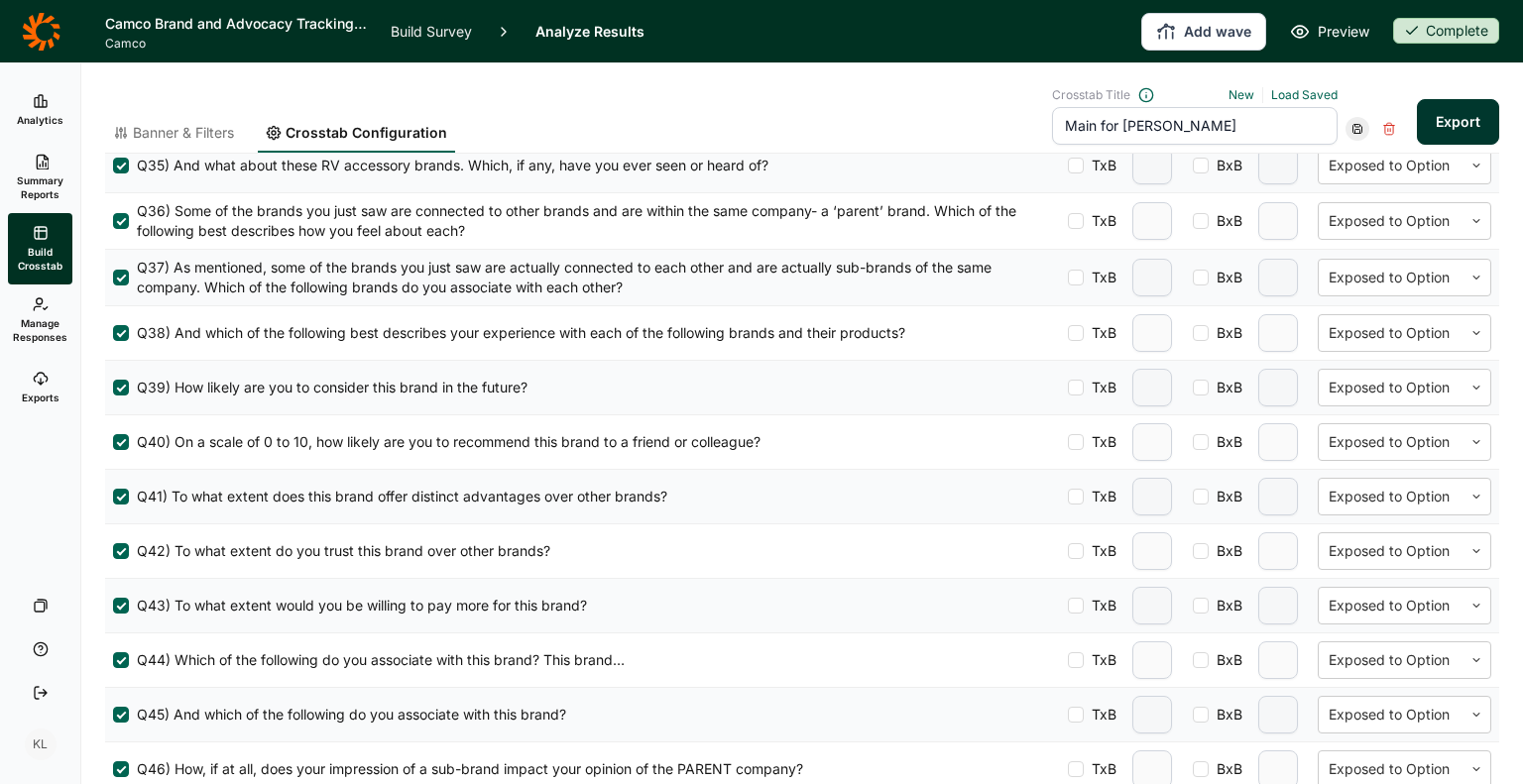 click on "TxB" at bounding box center [1092, 388] 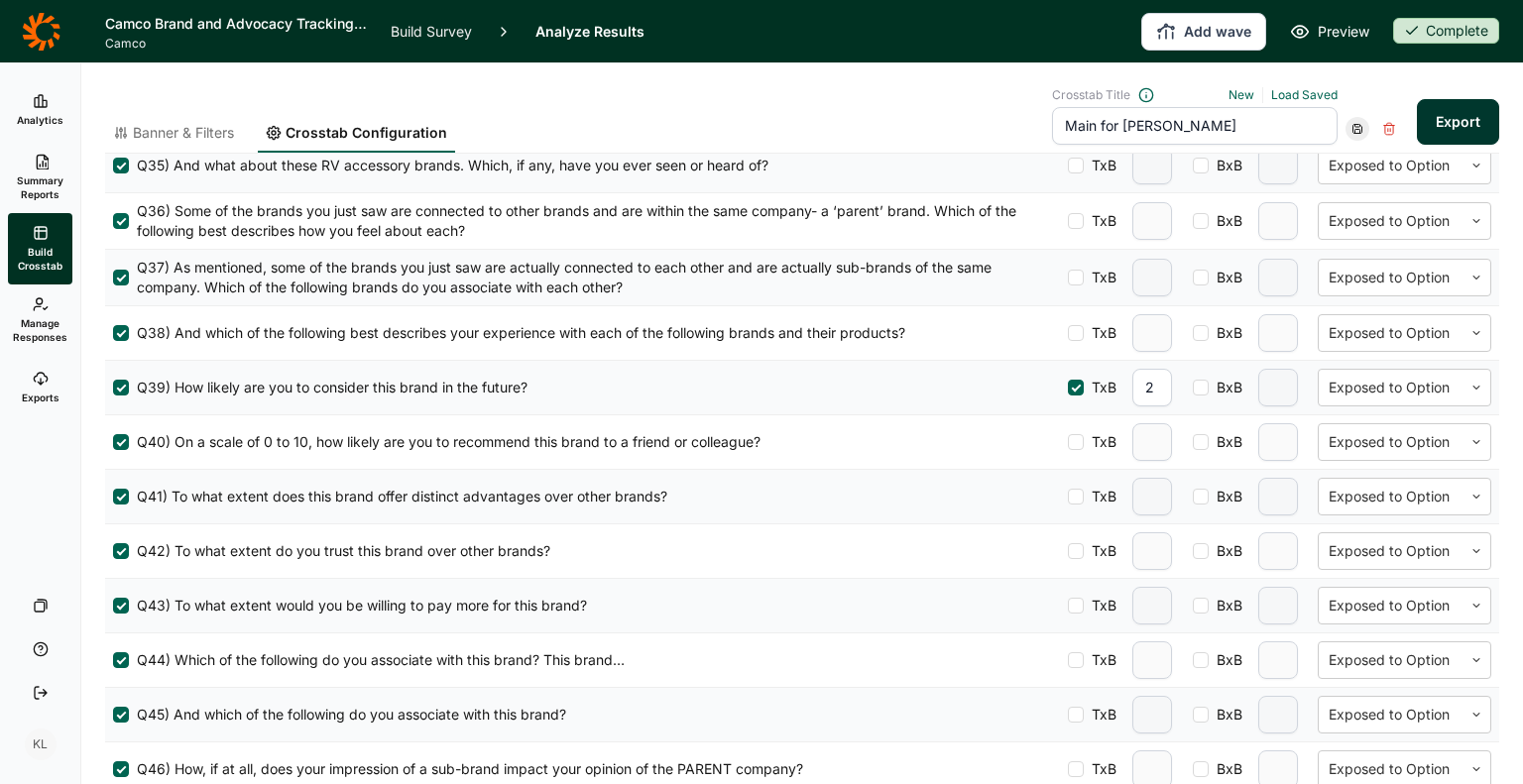 click on "BxB" at bounding box center (1247, 388) 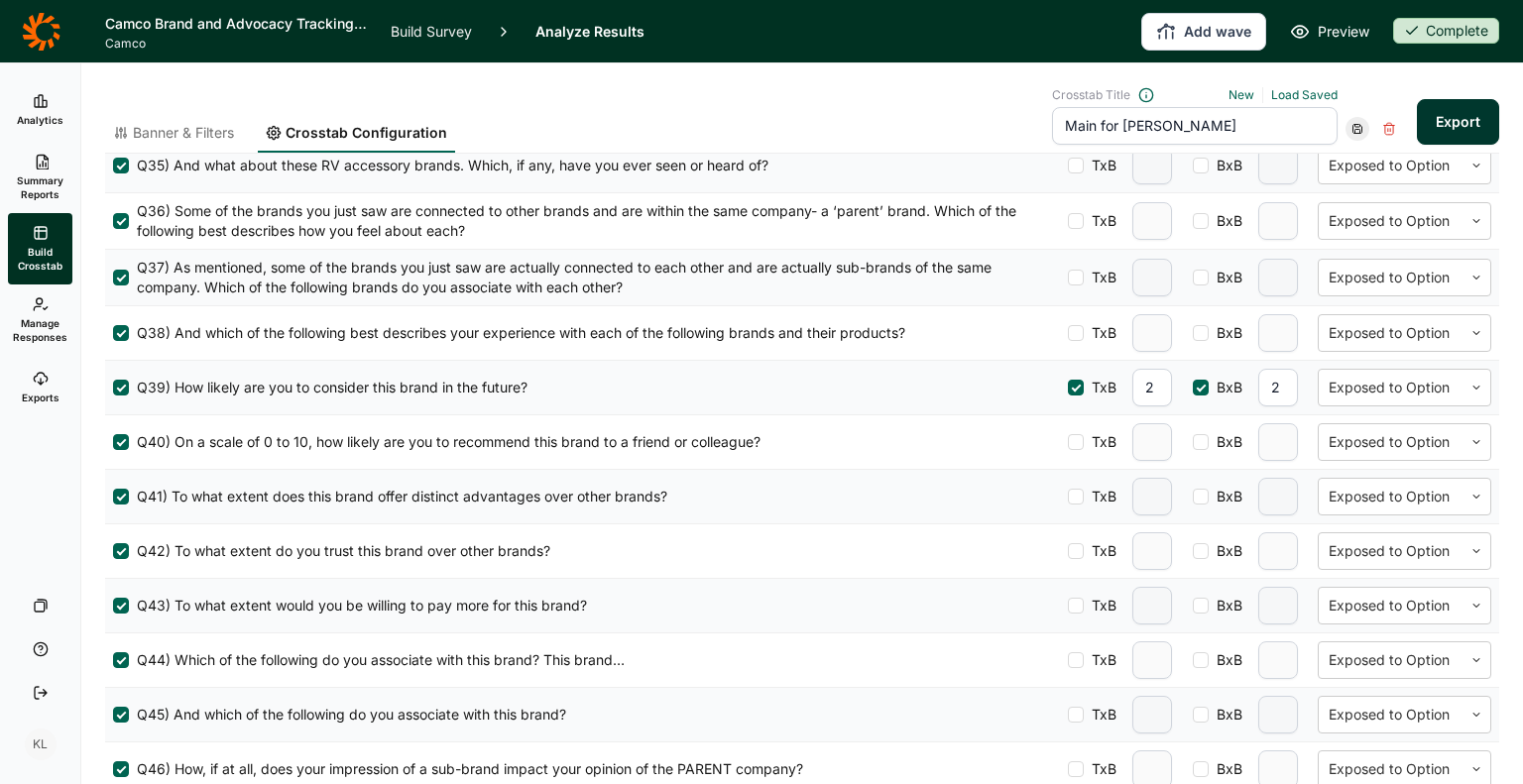 click on "BxB" at bounding box center [1226, 442] 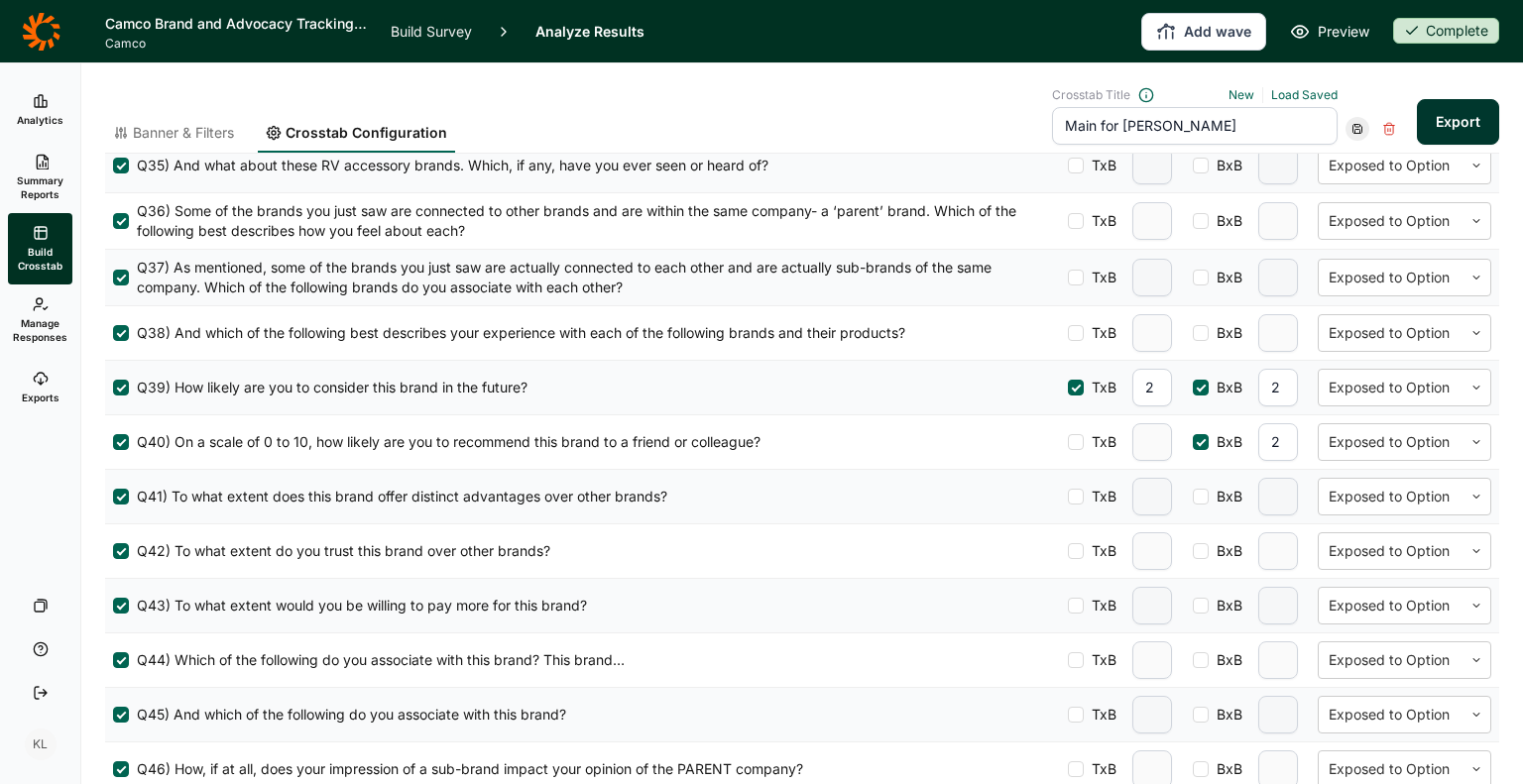 click at bounding box center (1076, 442) 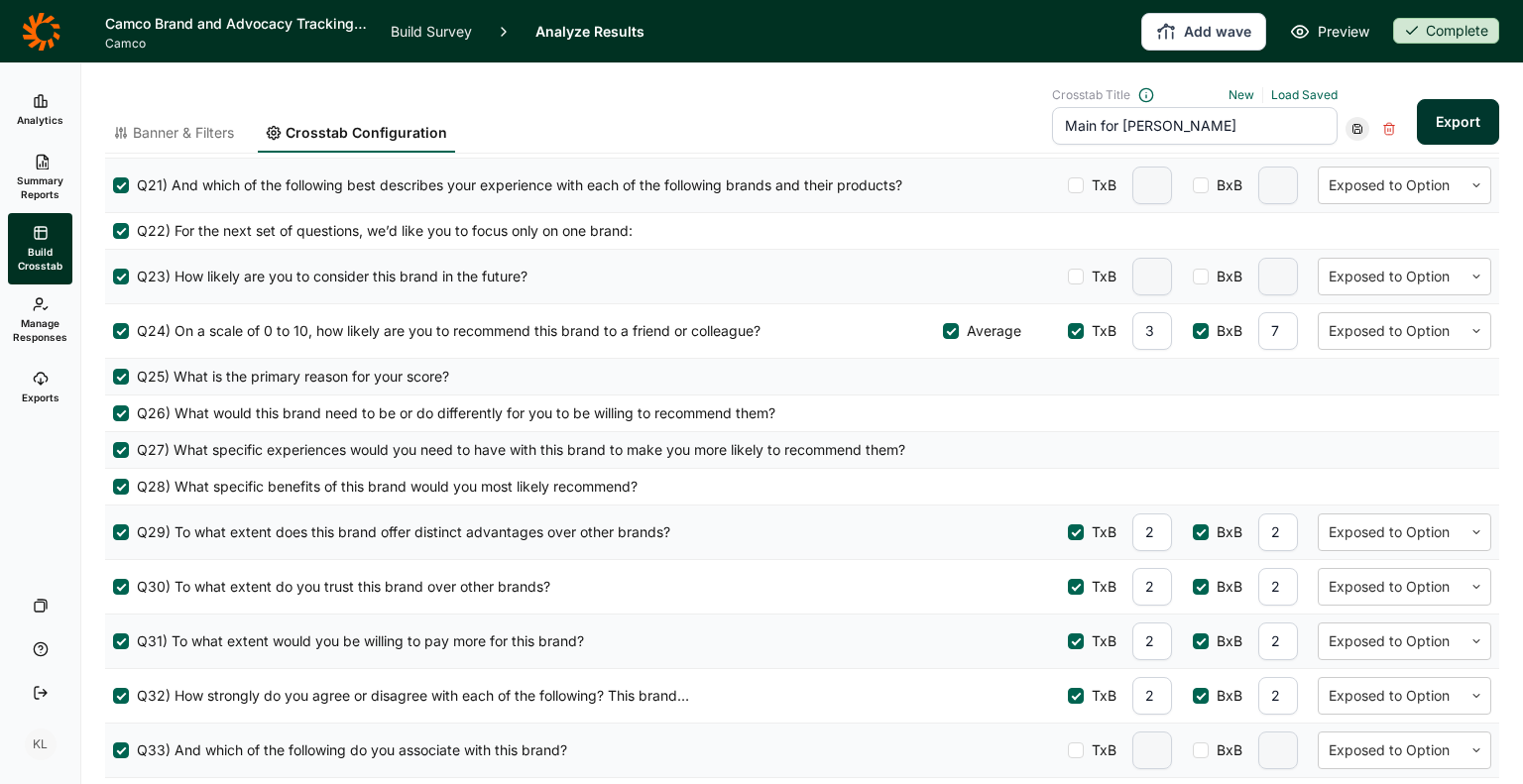 scroll, scrollTop: 1784, scrollLeft: 0, axis: vertical 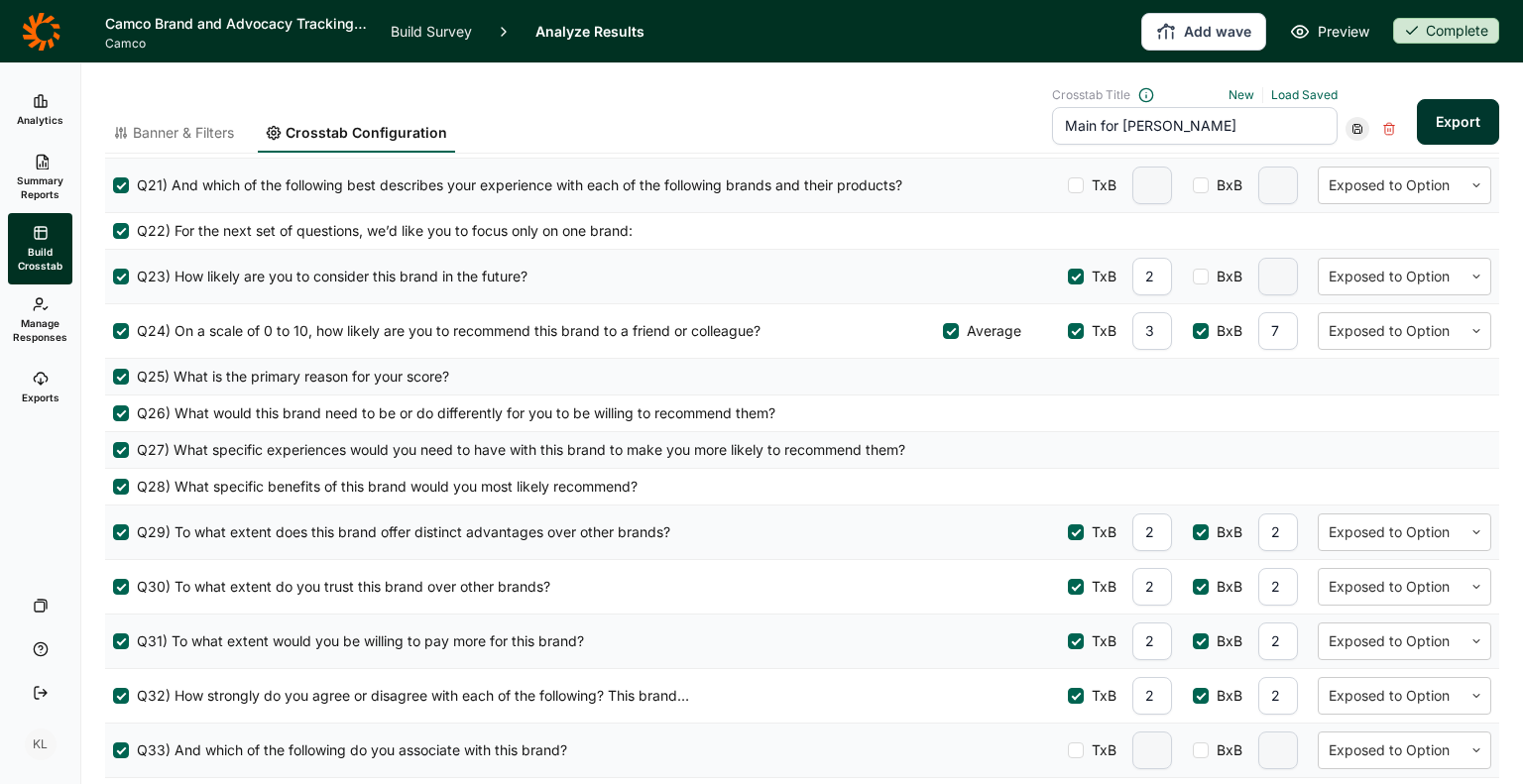 click at bounding box center (1201, 277) 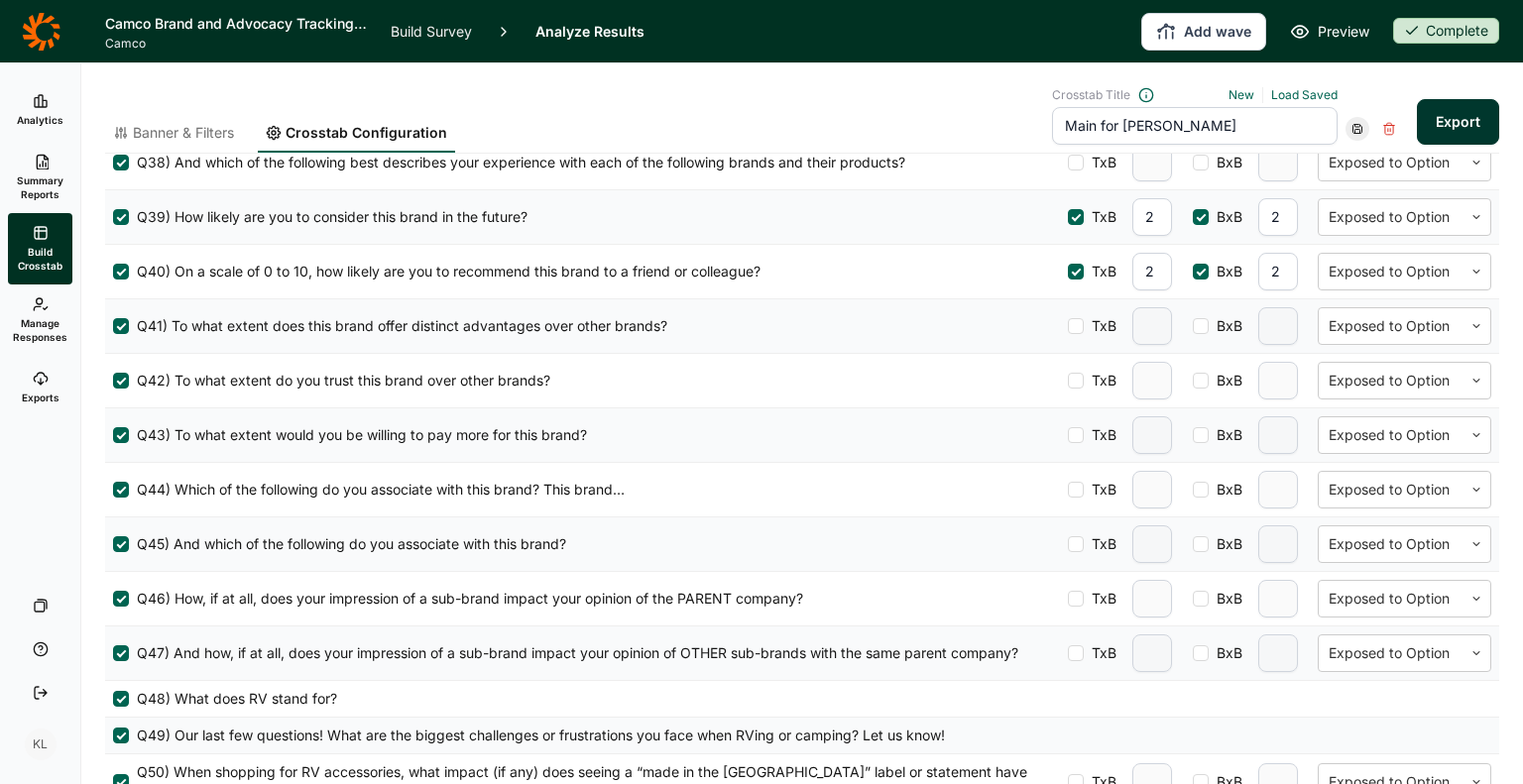 scroll, scrollTop: 2676, scrollLeft: 0, axis: vertical 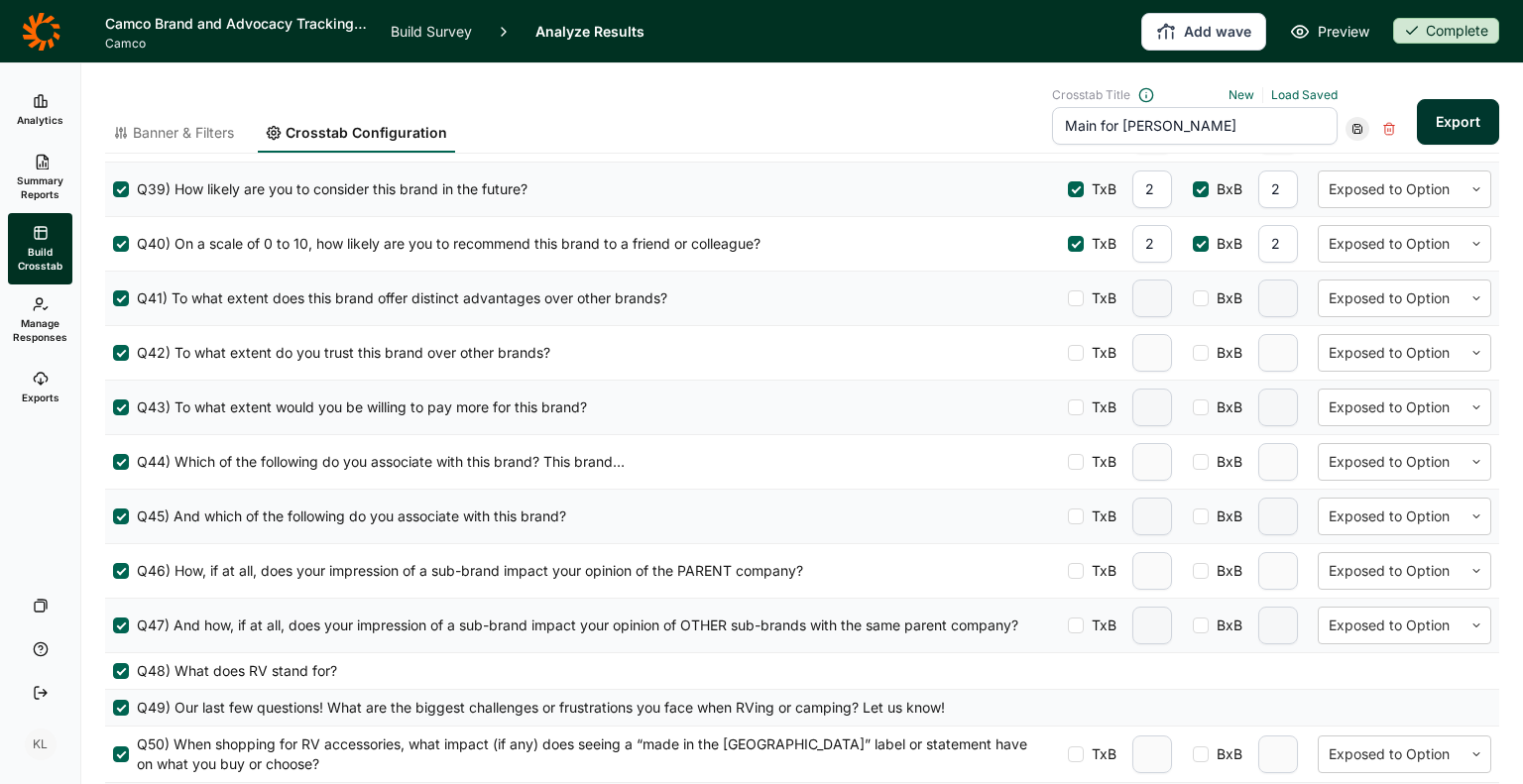 click at bounding box center [1076, 298] 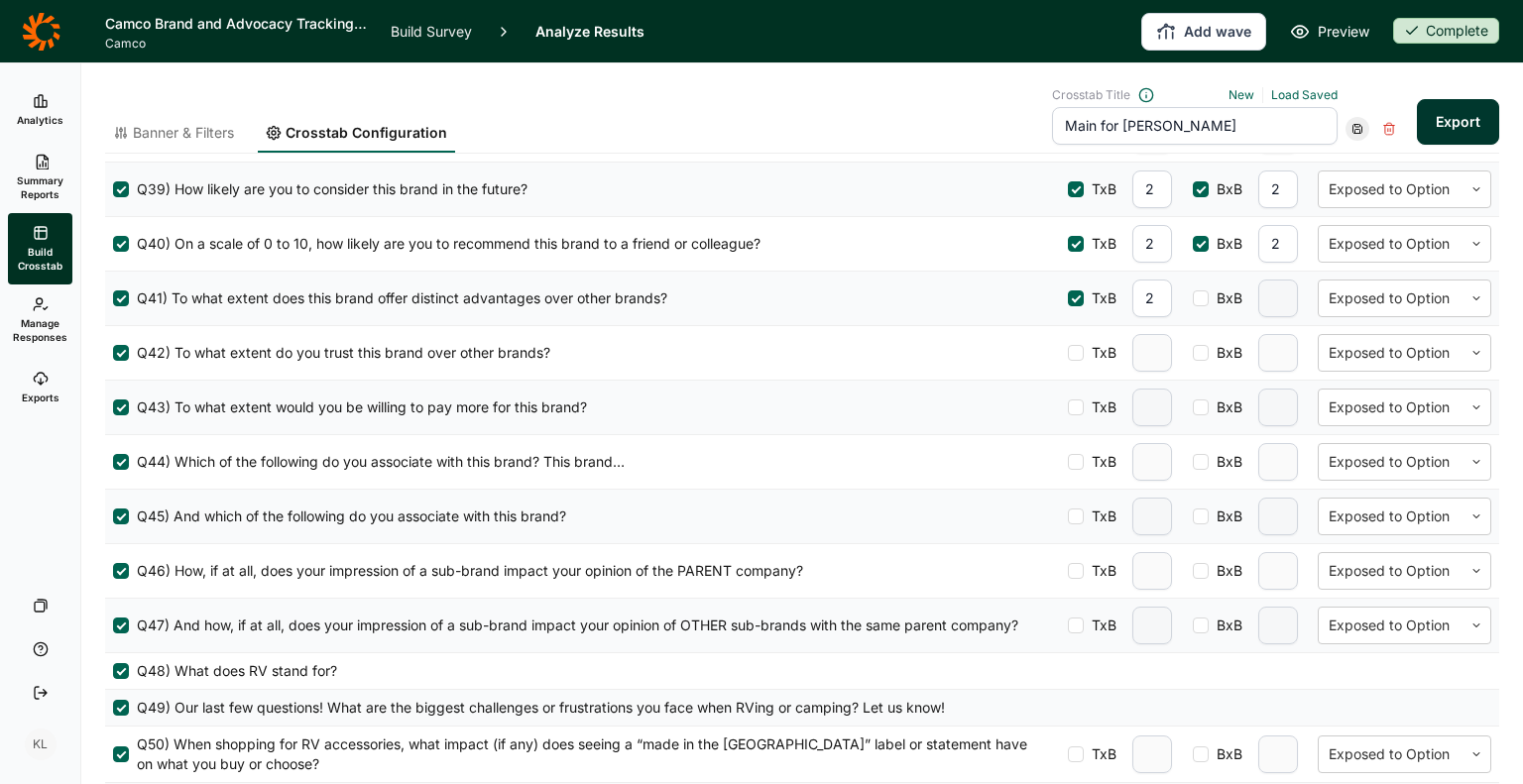 click at bounding box center (1201, 298) 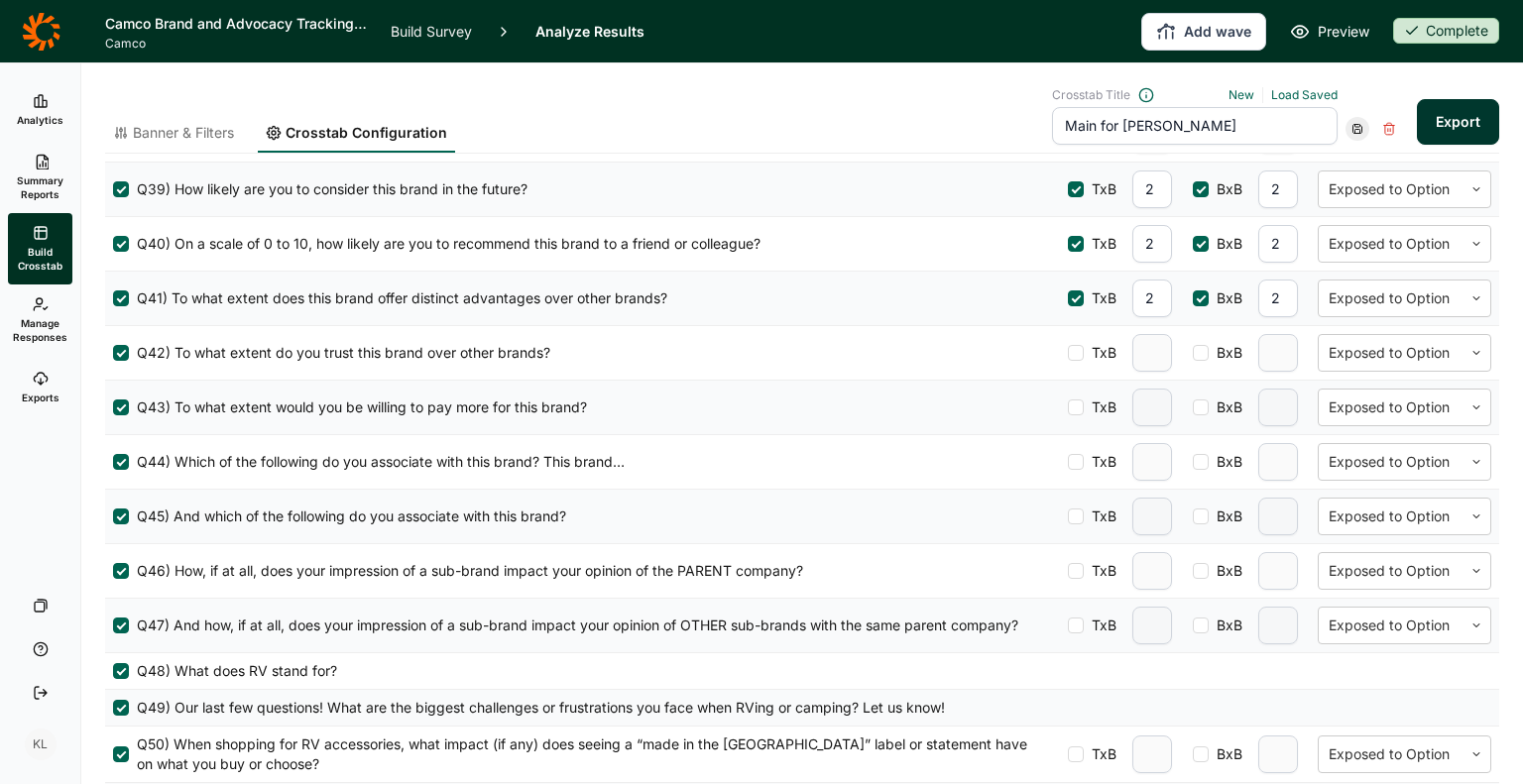click at bounding box center (1201, 353) 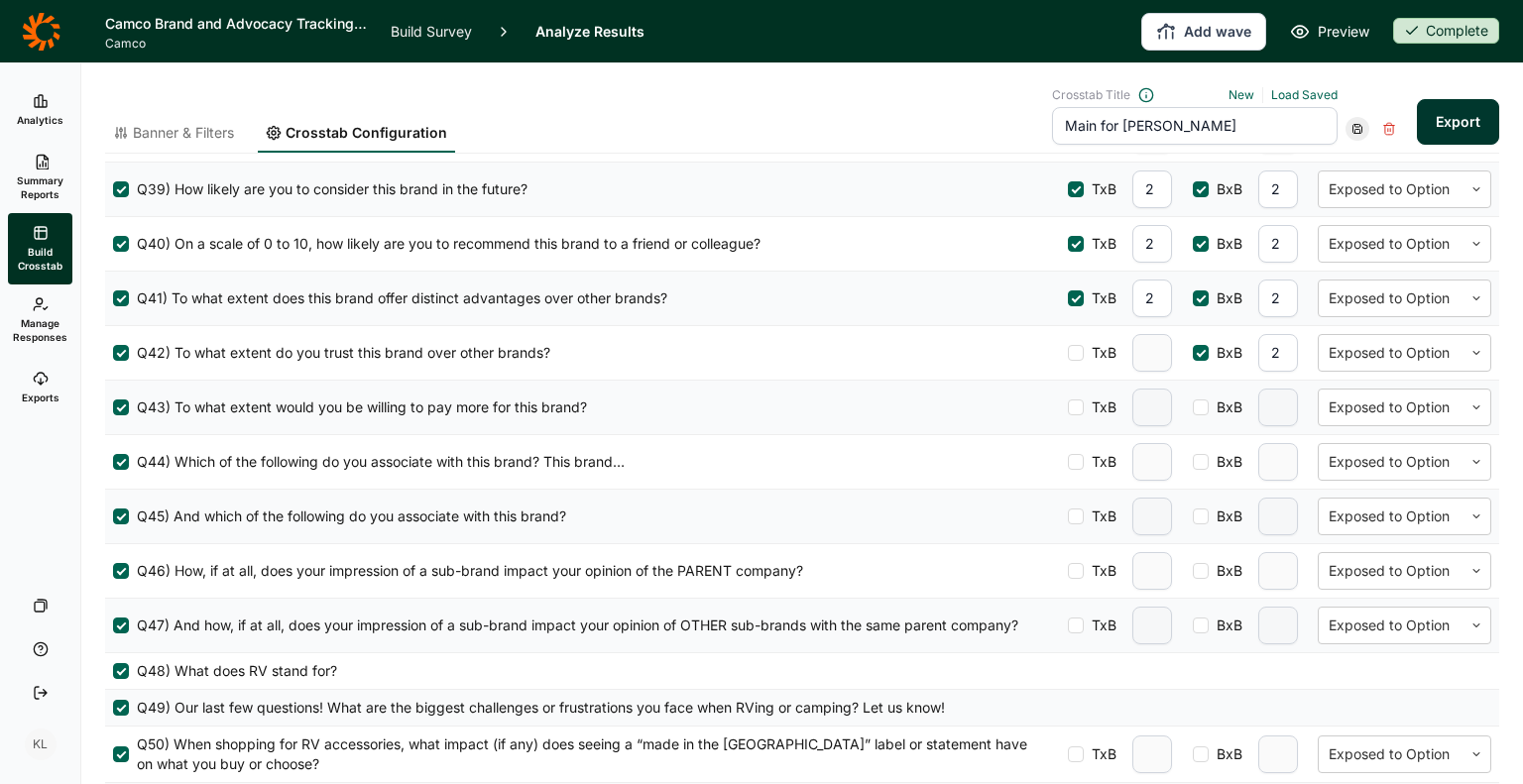 click at bounding box center (1076, 353) 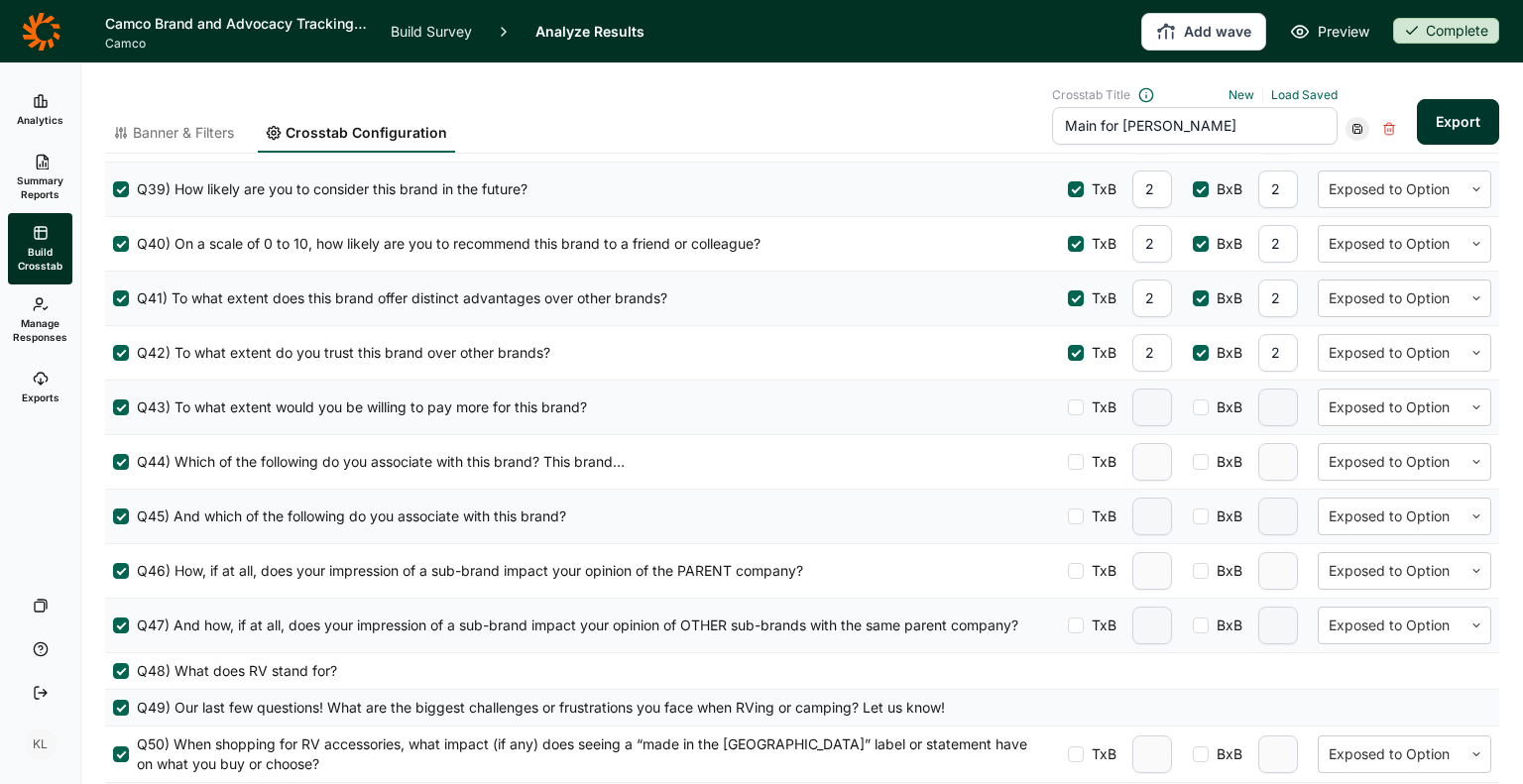 click on "TxB" at bounding box center (1100, 407) 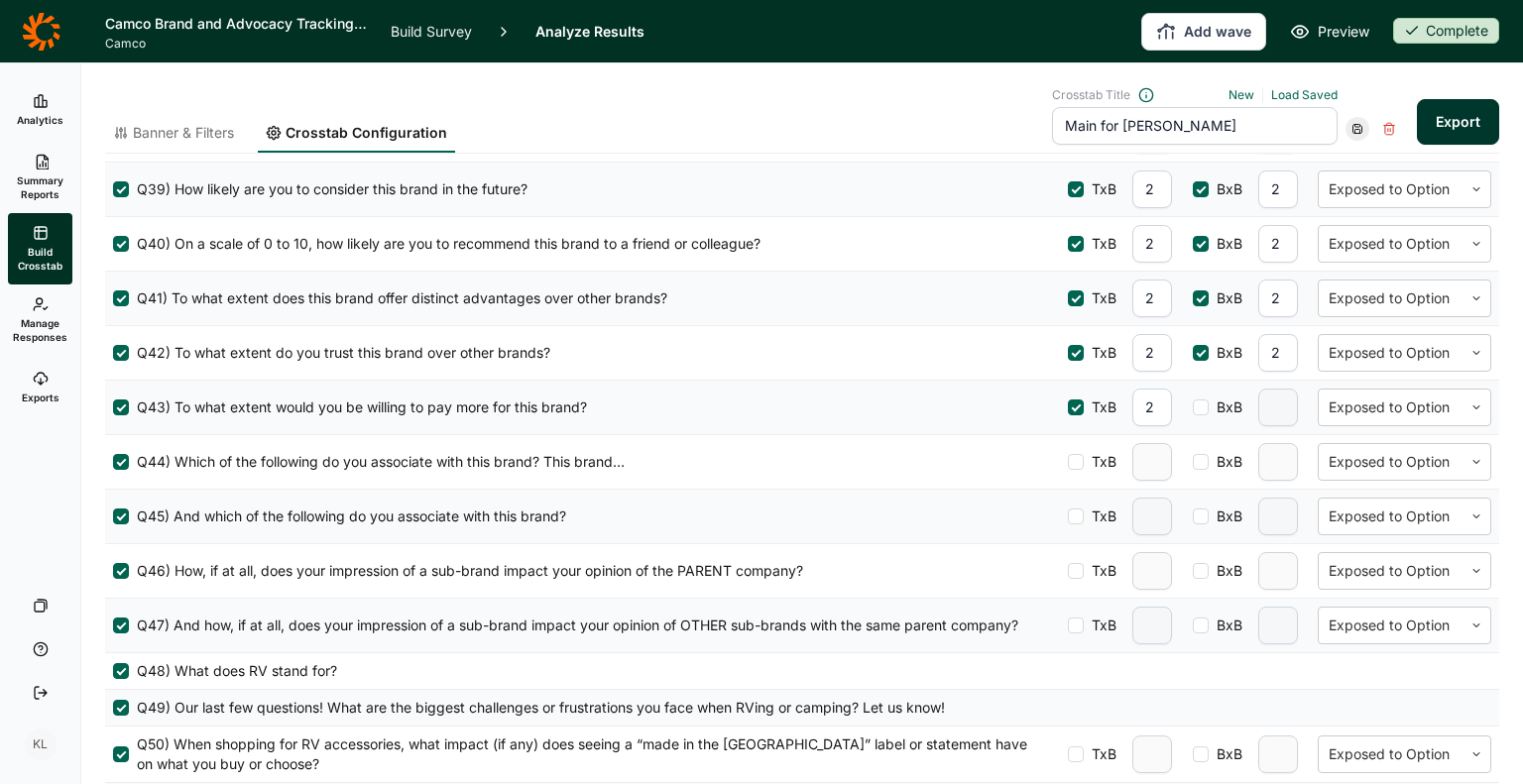 click on "BxB" at bounding box center [1226, 407] 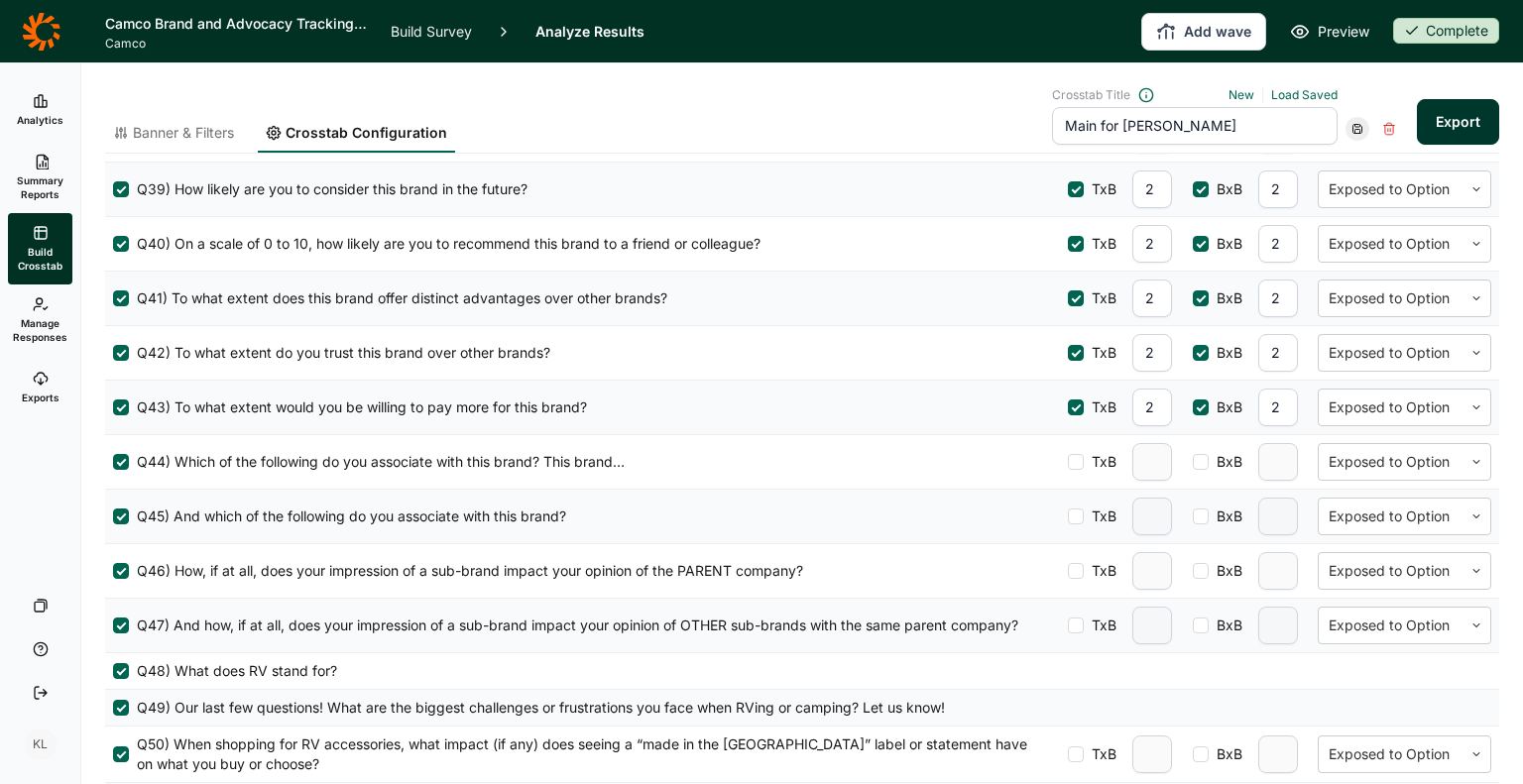 click at bounding box center (1201, 462) 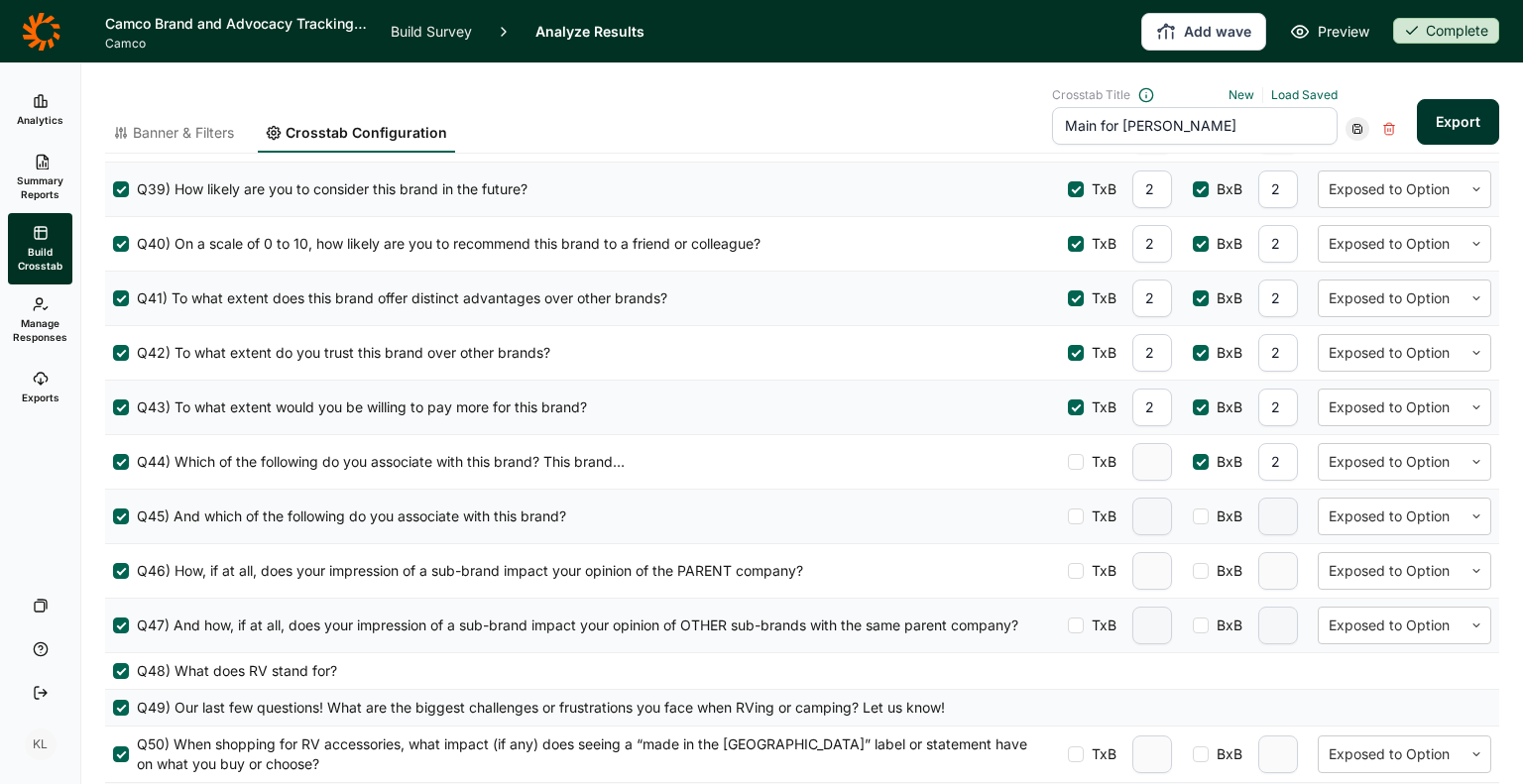 click at bounding box center [1076, 462] 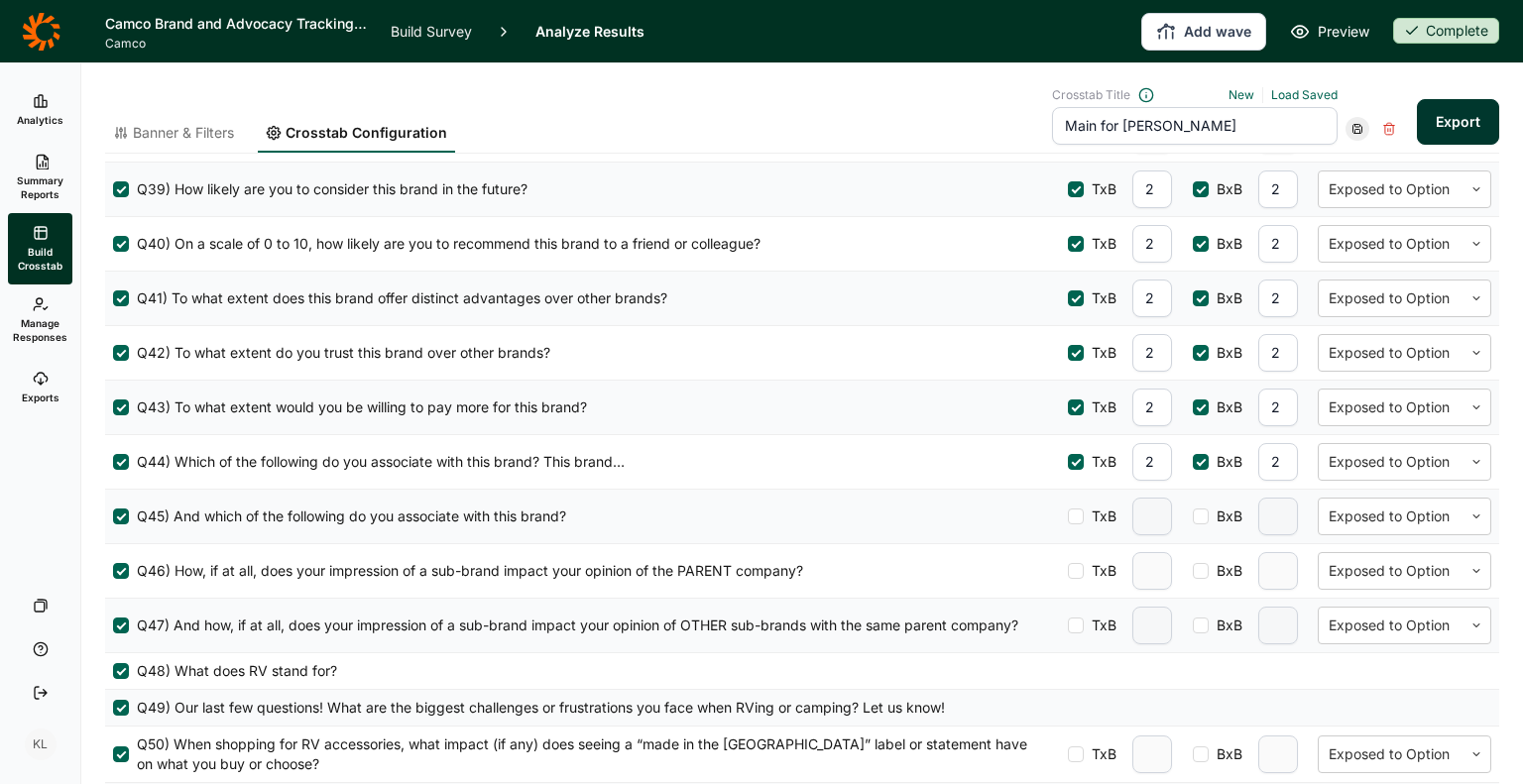 click at bounding box center (1202, 462) 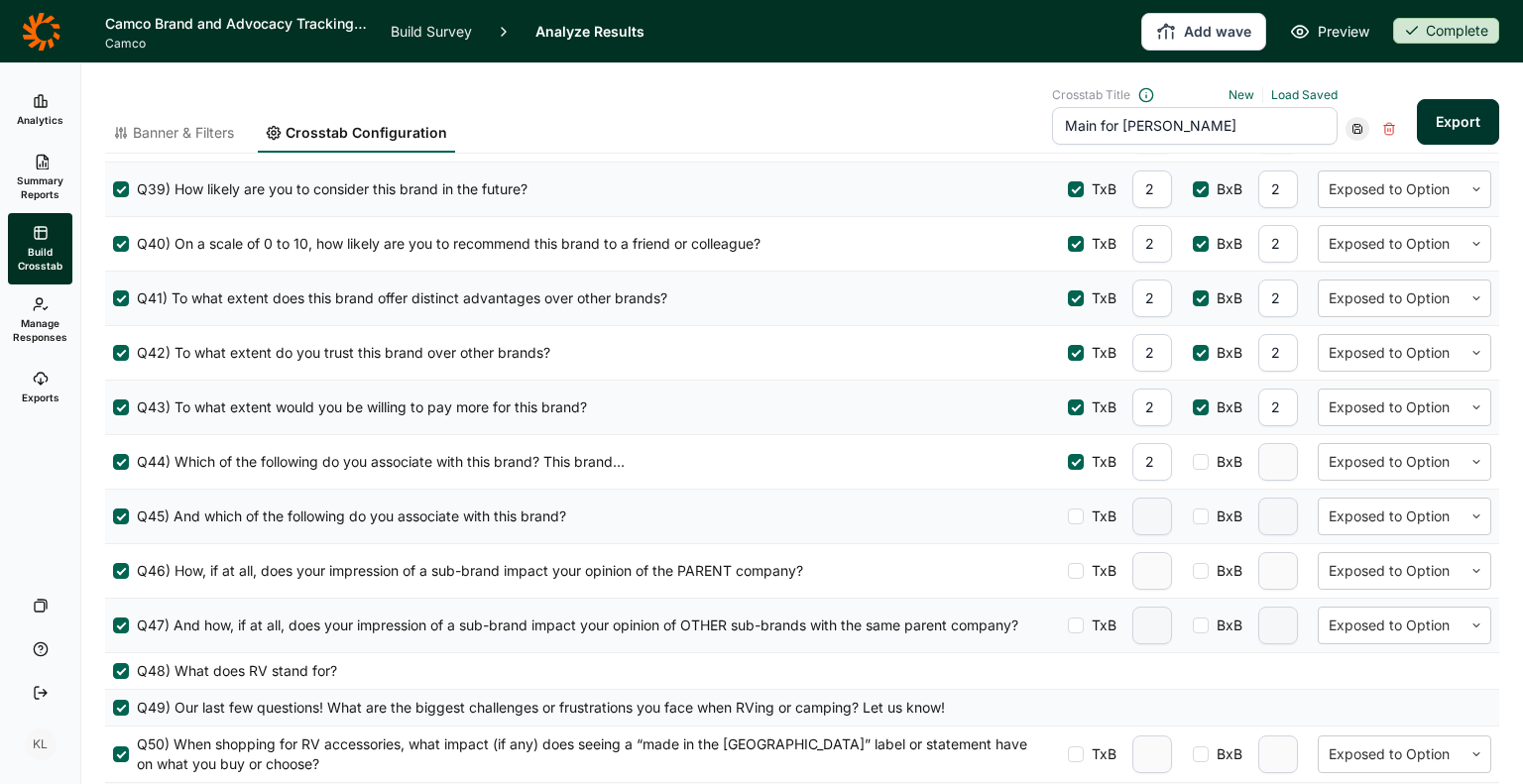 click on "TxB" at bounding box center [1100, 462] 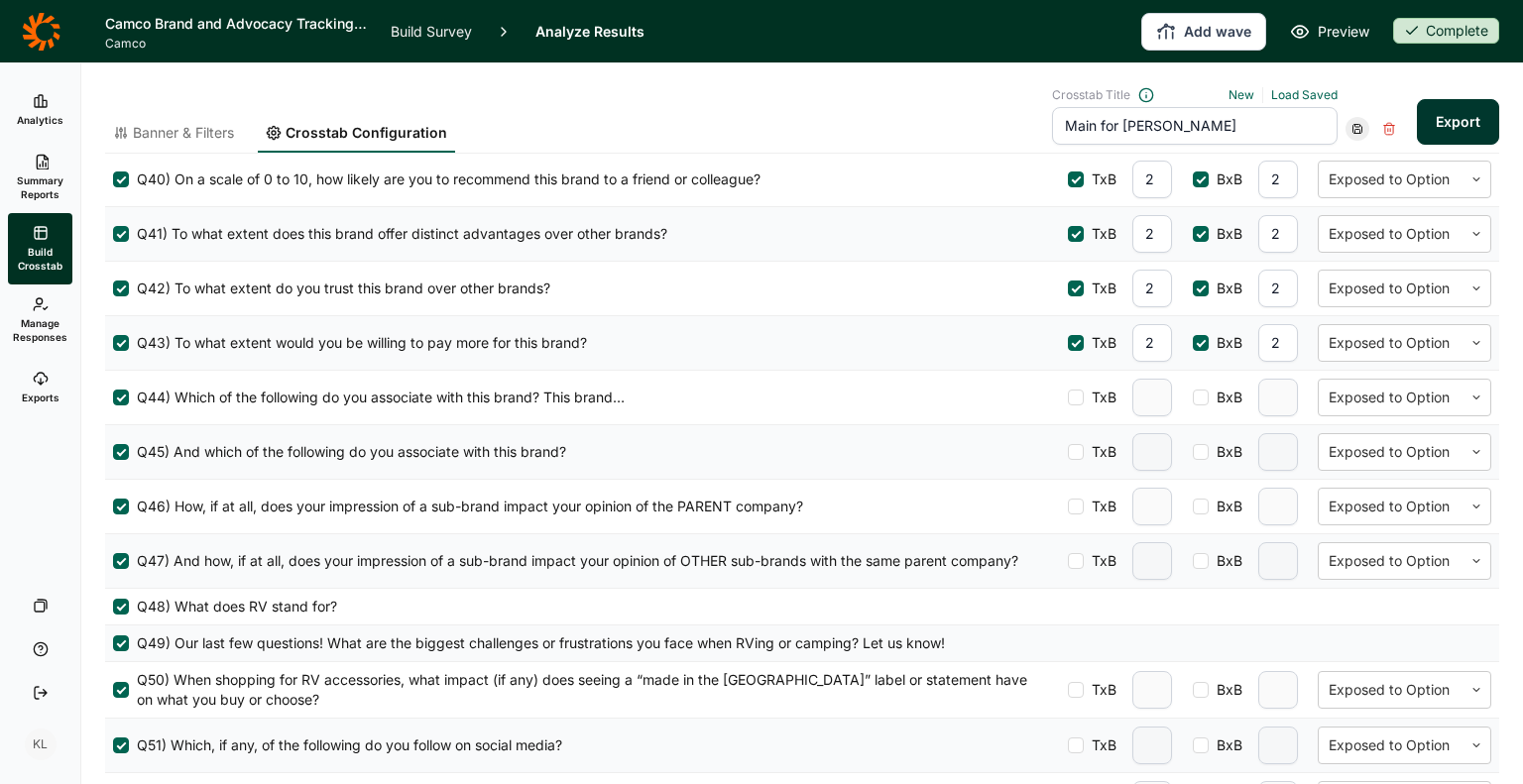scroll, scrollTop: 2775, scrollLeft: 0, axis: vertical 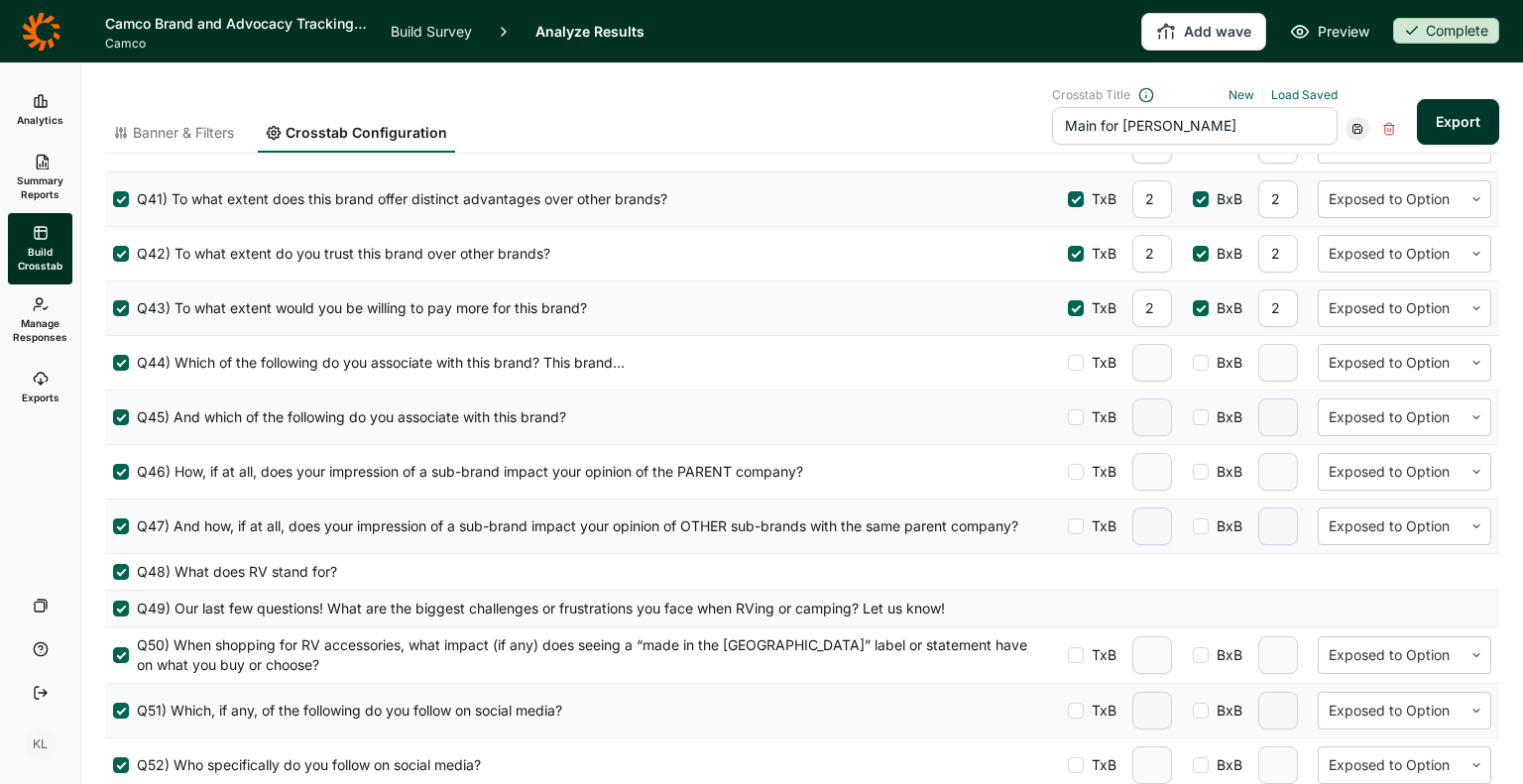 click on "Q46) How, if at all, does your impression of a sub-brand impact your opinion of the PARENT company? TxB BxB Exposed to Option" at bounding box center [802, 472] 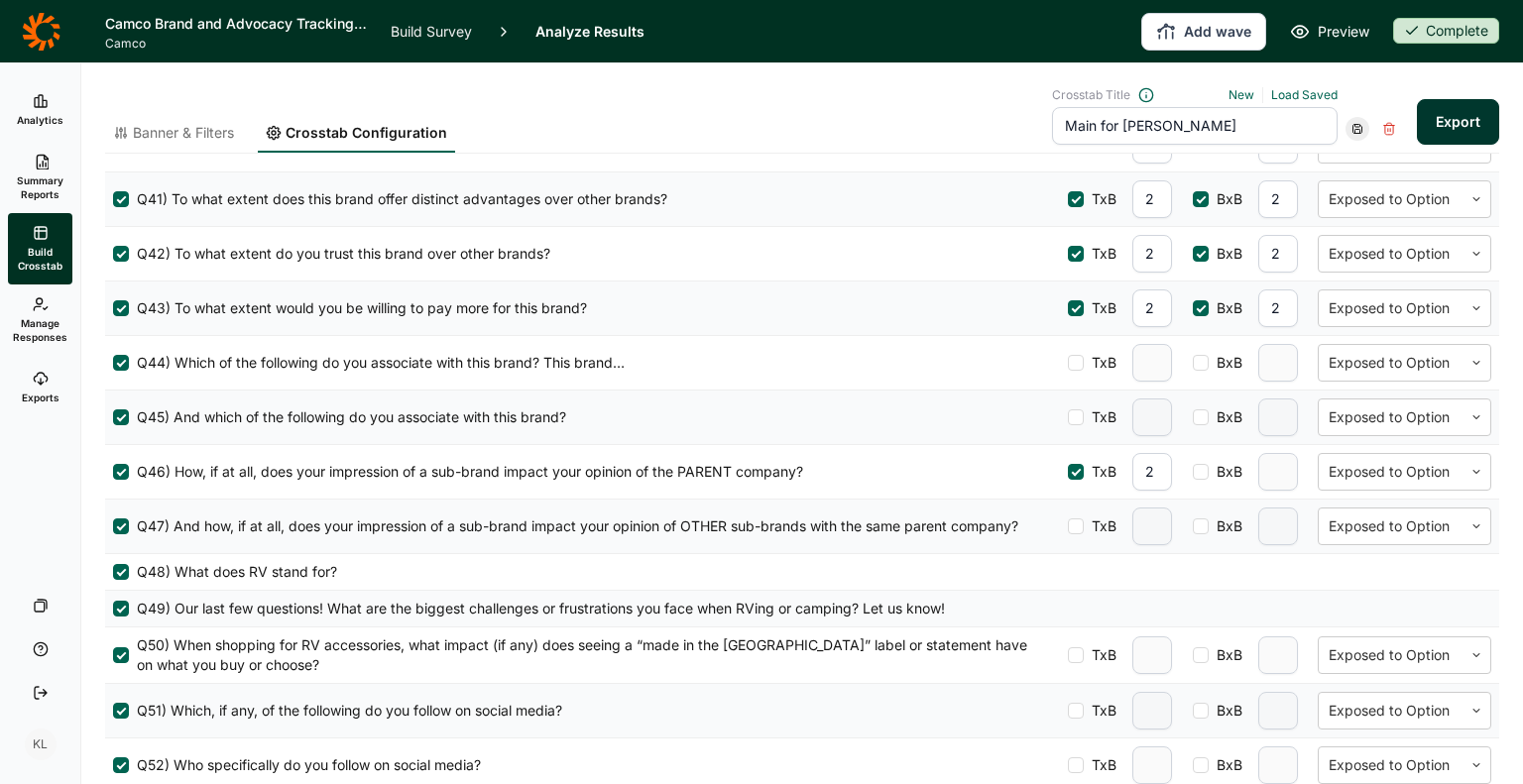 click on "BxB" at bounding box center [1226, 472] 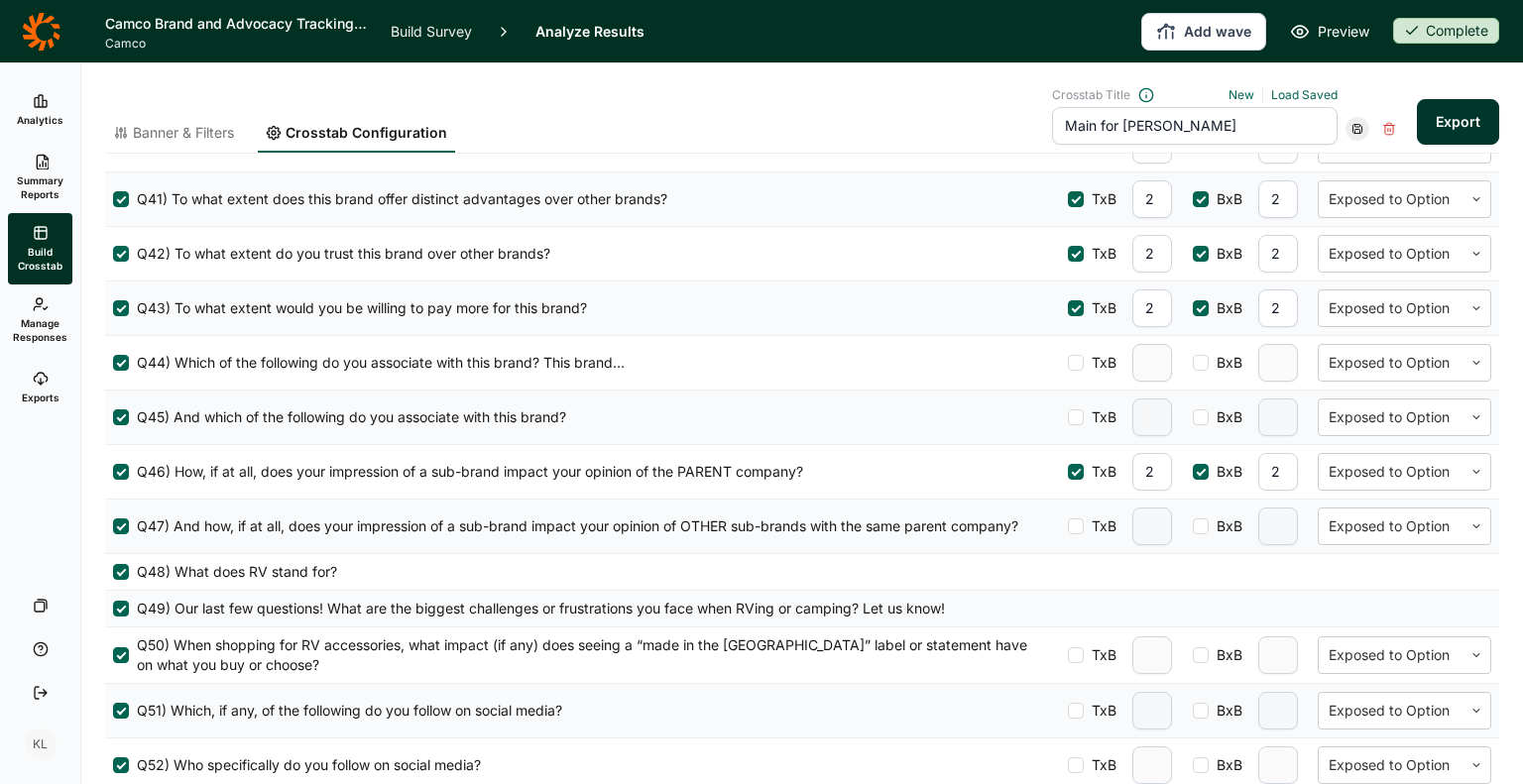 click on "BxB" at bounding box center [1226, 526] 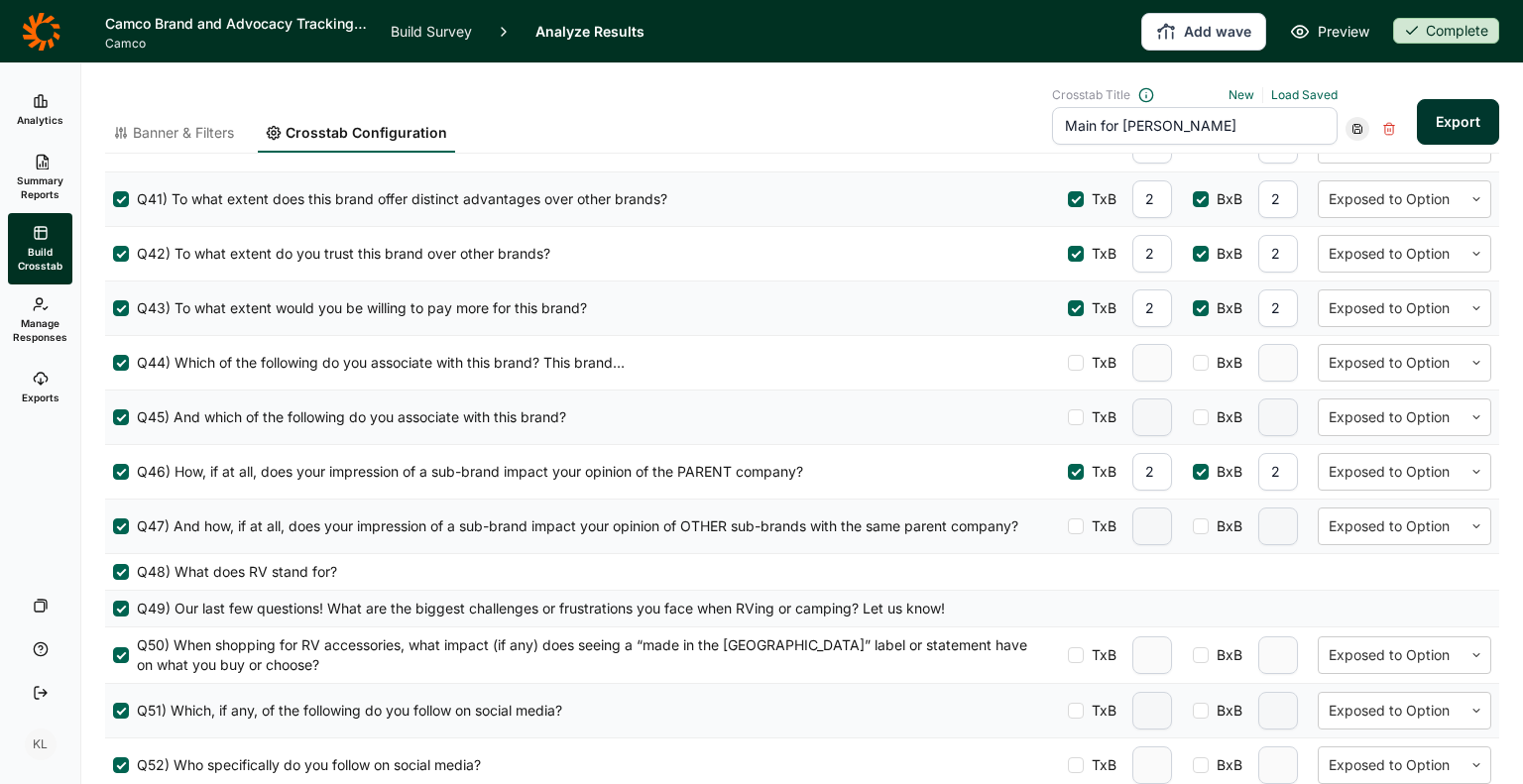 click on "BxB" at bounding box center [1193, 526] 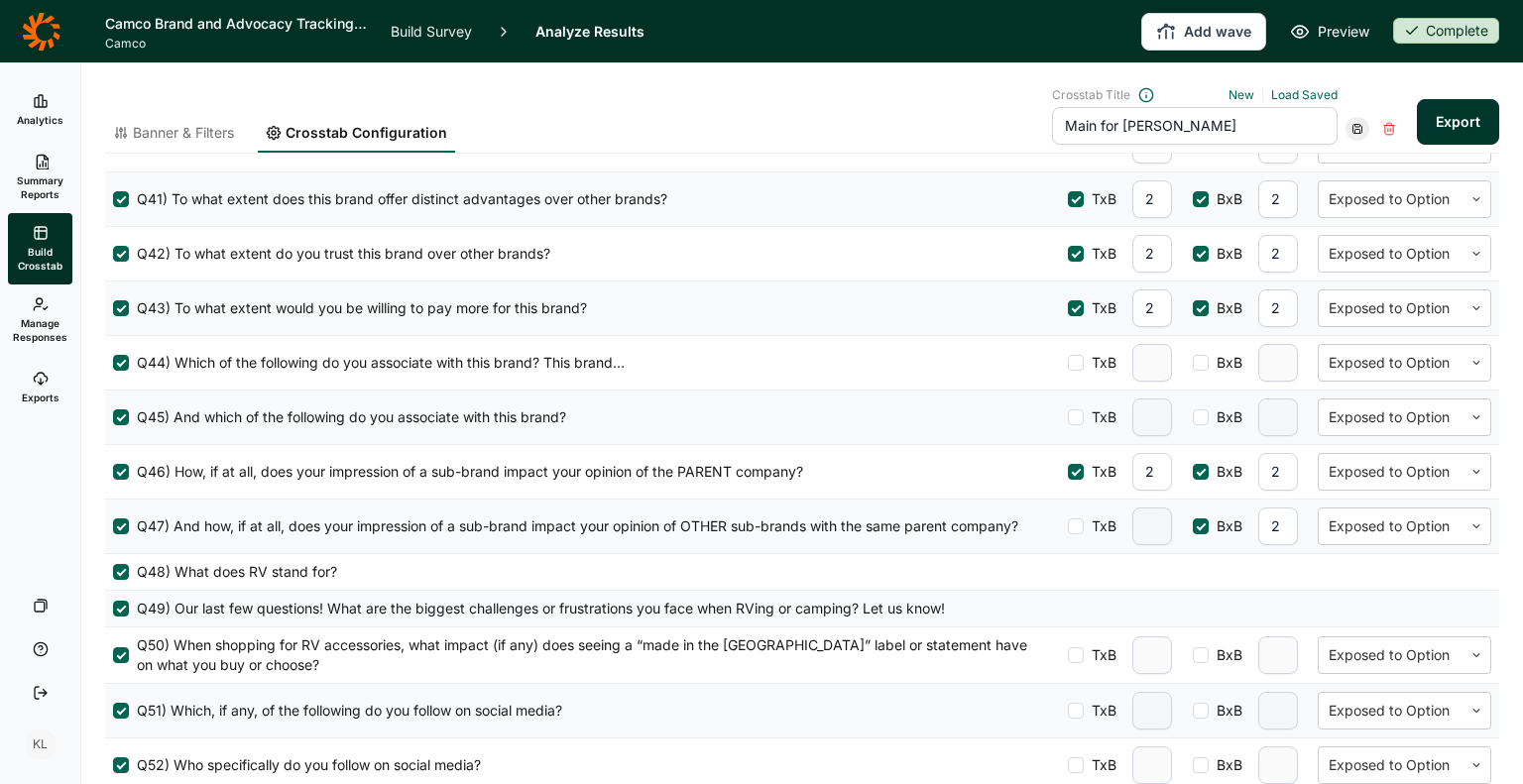 click at bounding box center (1076, 526) 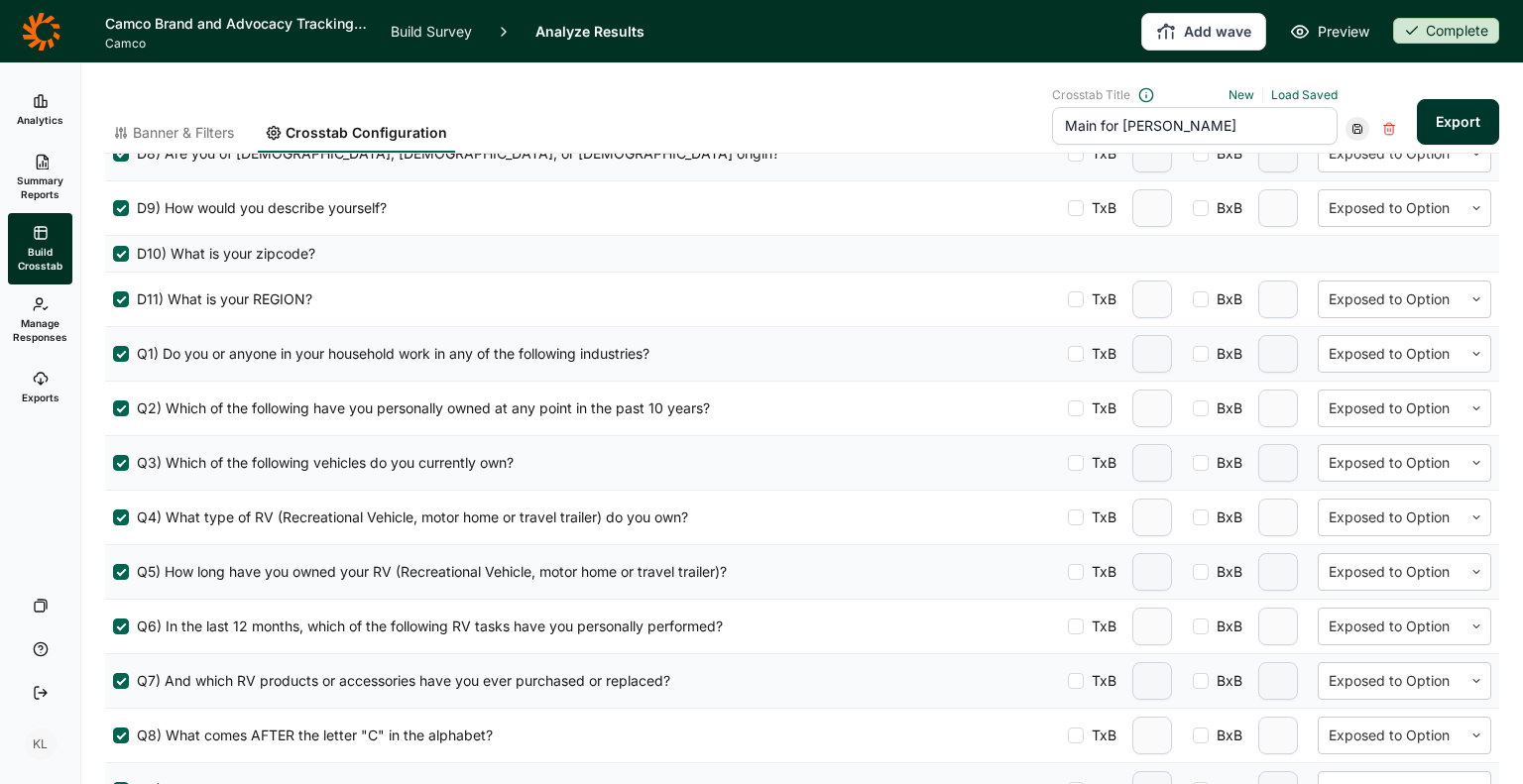 scroll, scrollTop: 0, scrollLeft: 0, axis: both 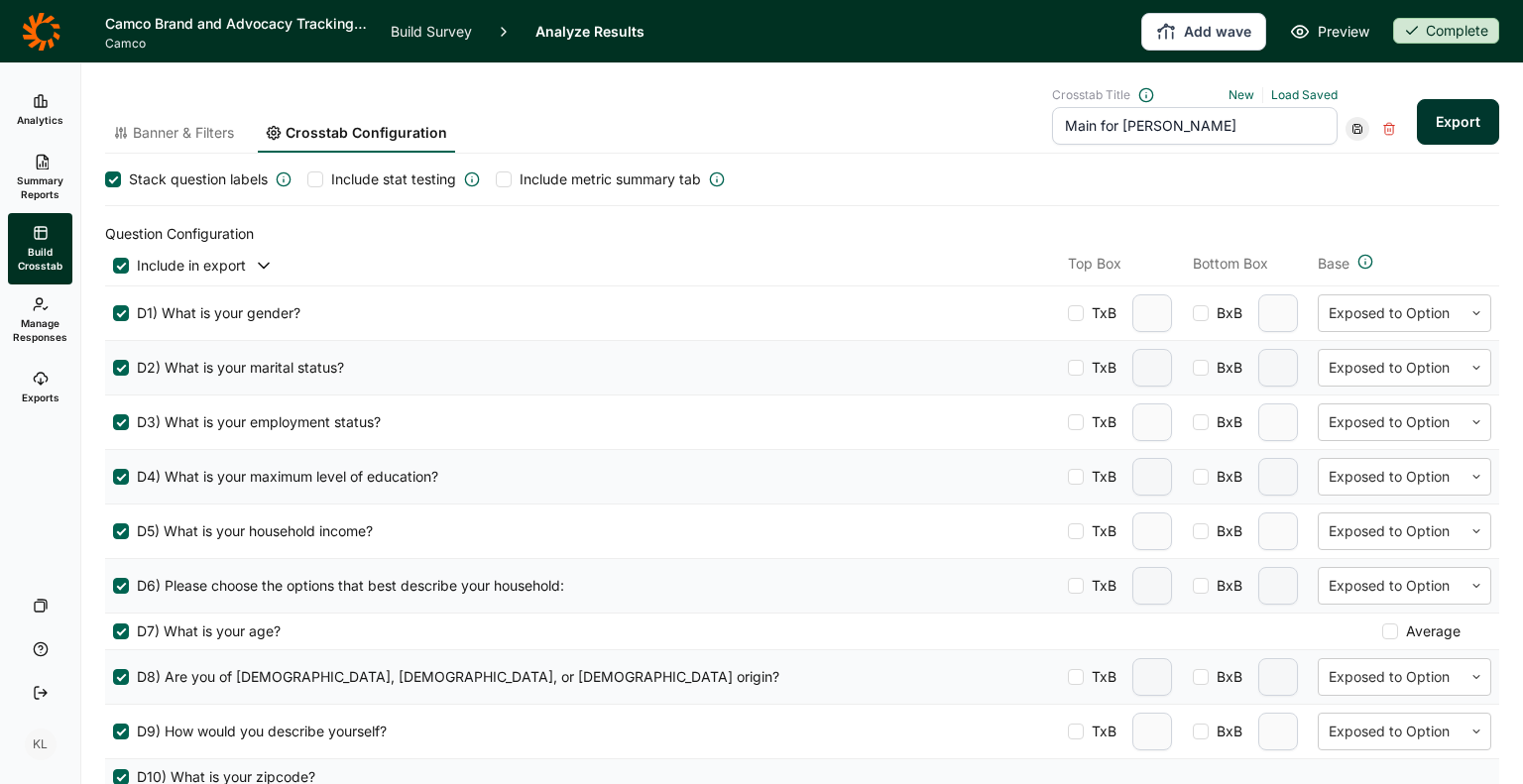 click on "Include stat testing" at bounding box center (394, 179) 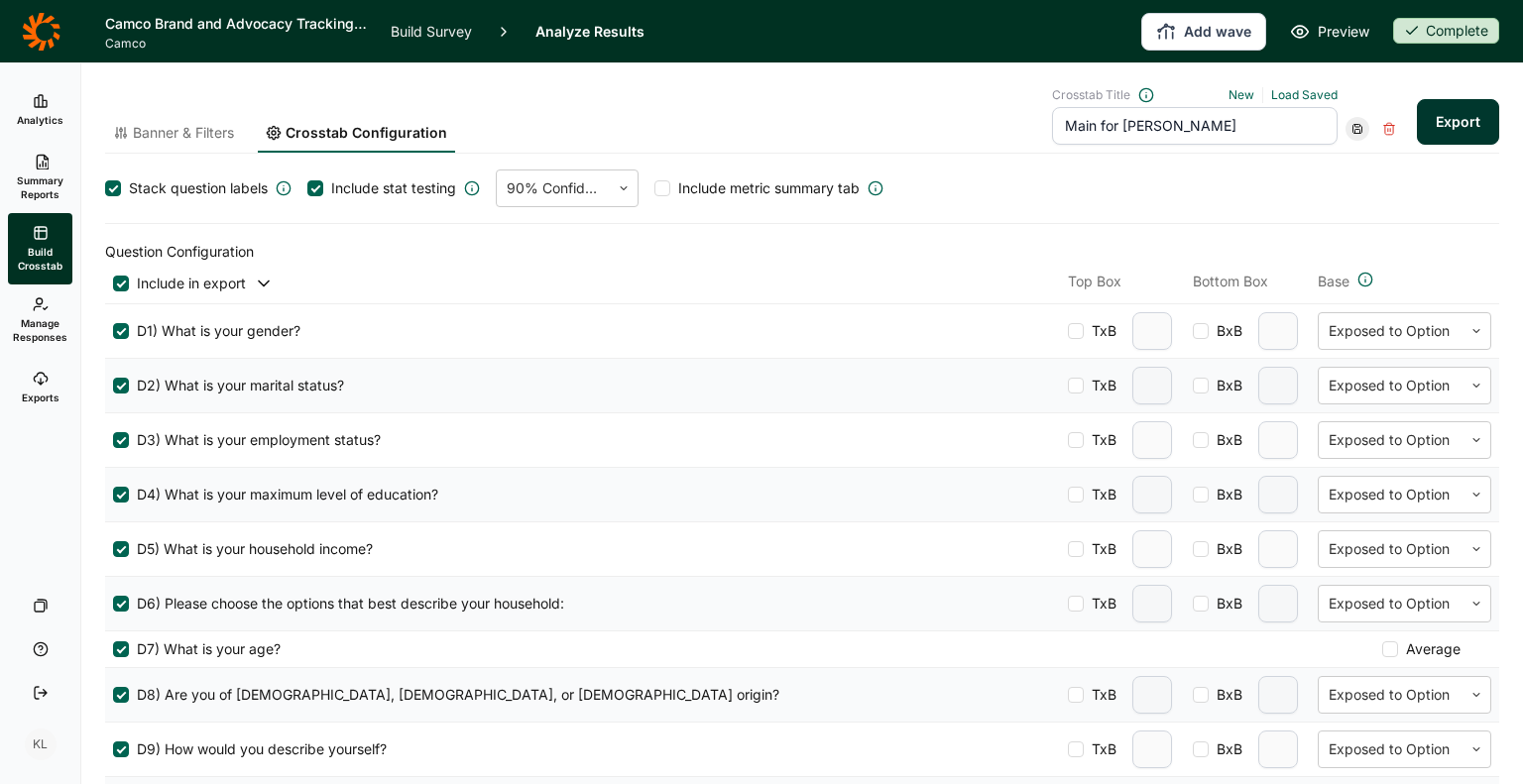 click on "Include metric summary tab" at bounding box center [768, 188] 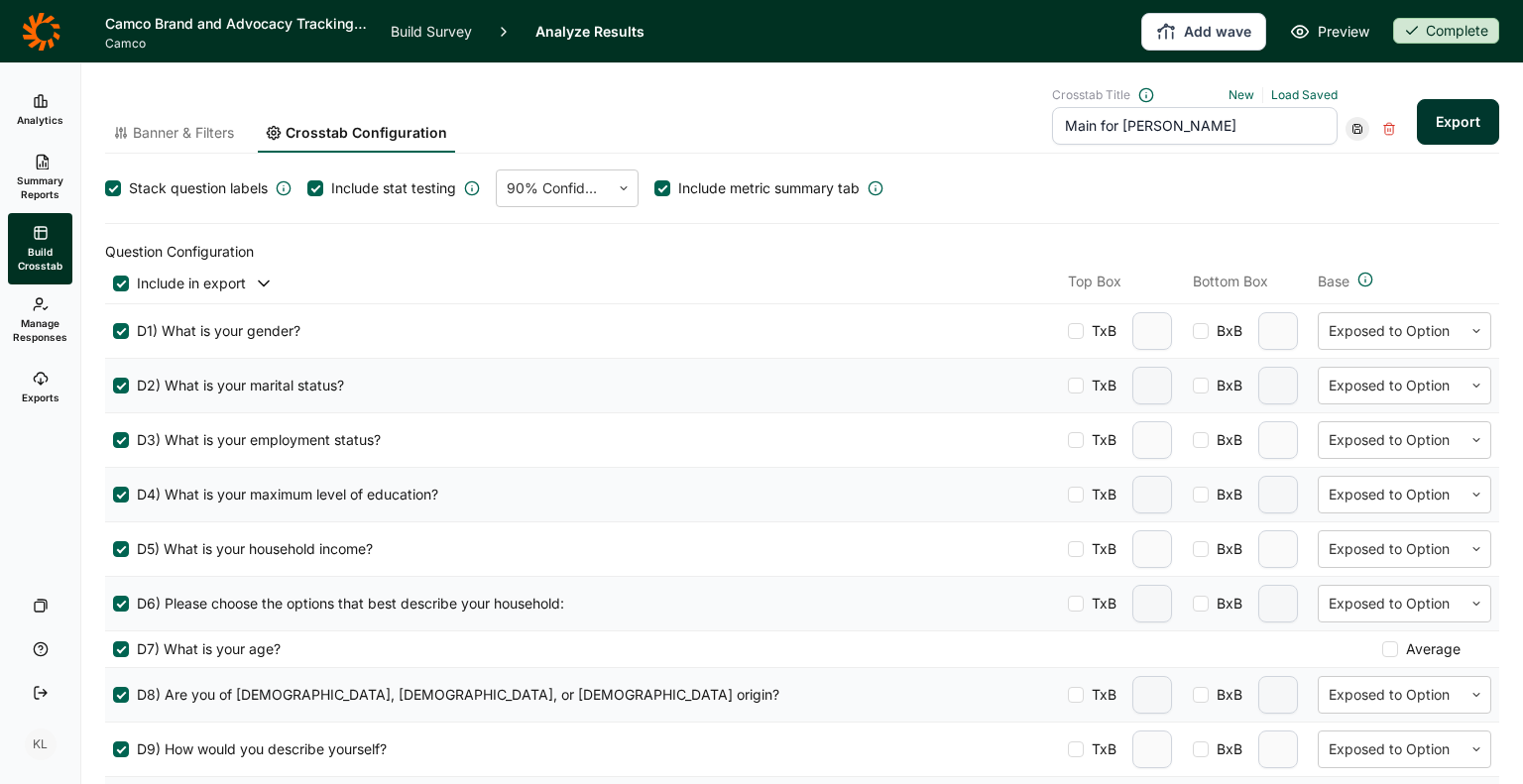 click 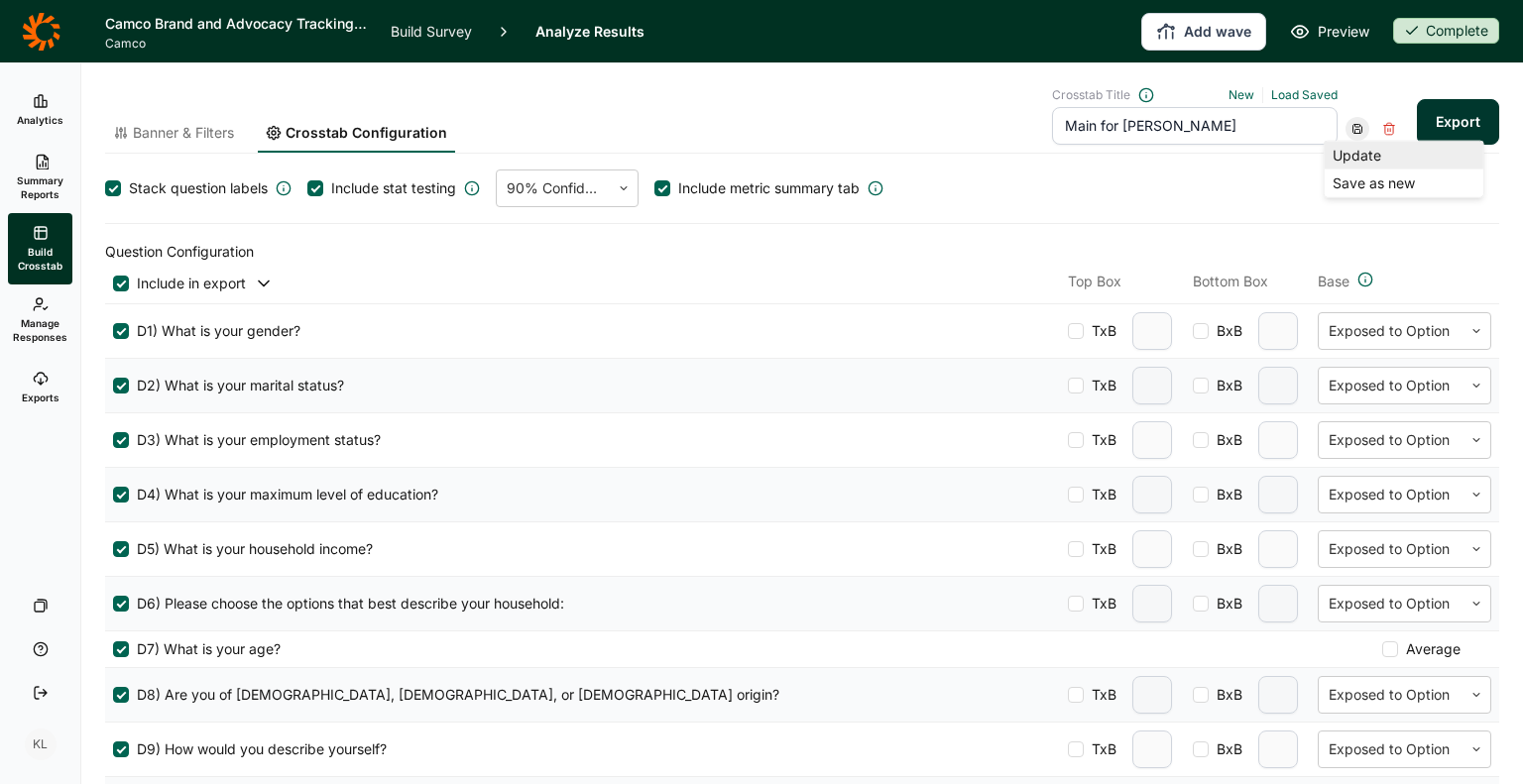 click on "Update" at bounding box center (1404, 156) 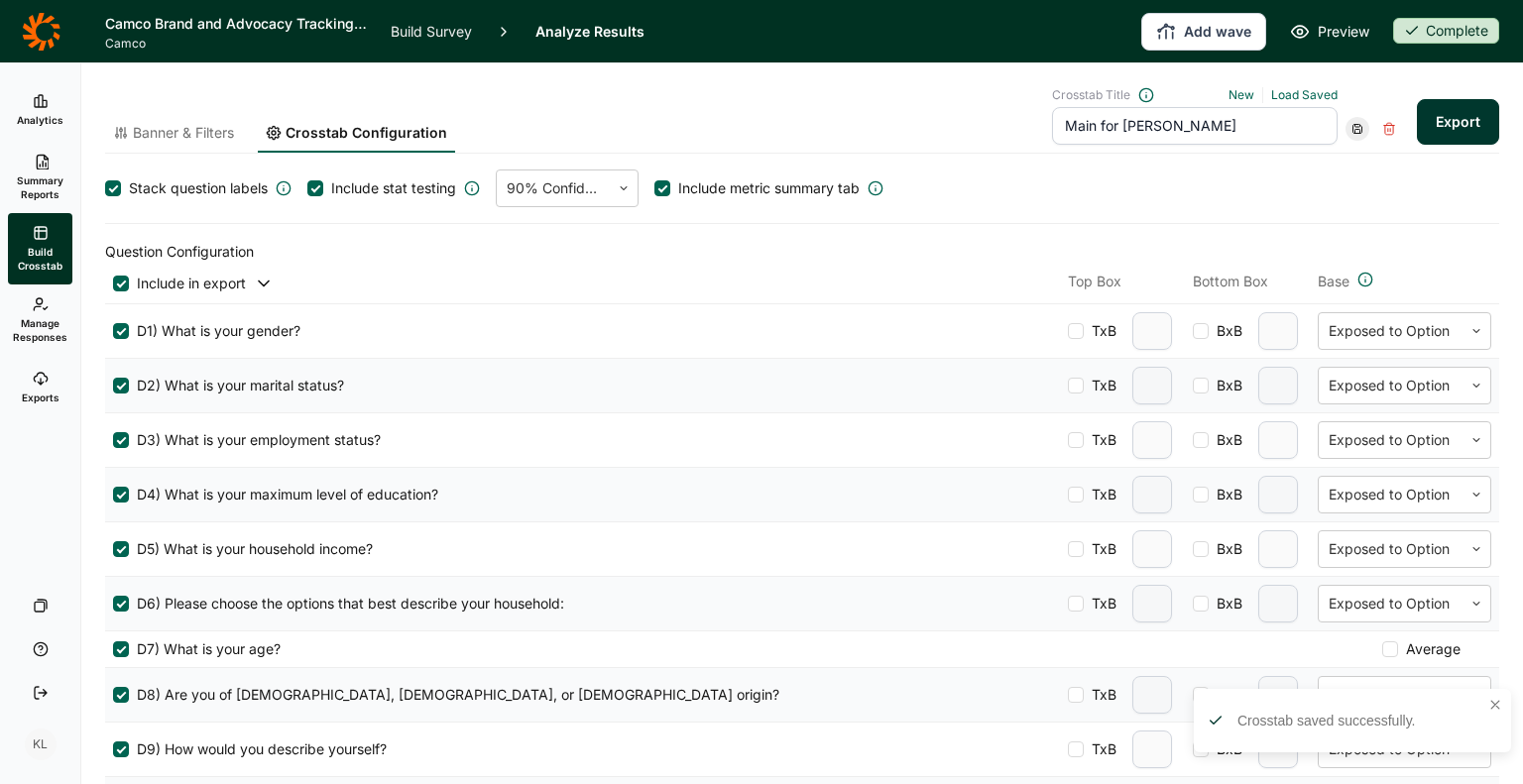 click on "Banner & Filters" at bounding box center (183, 133) 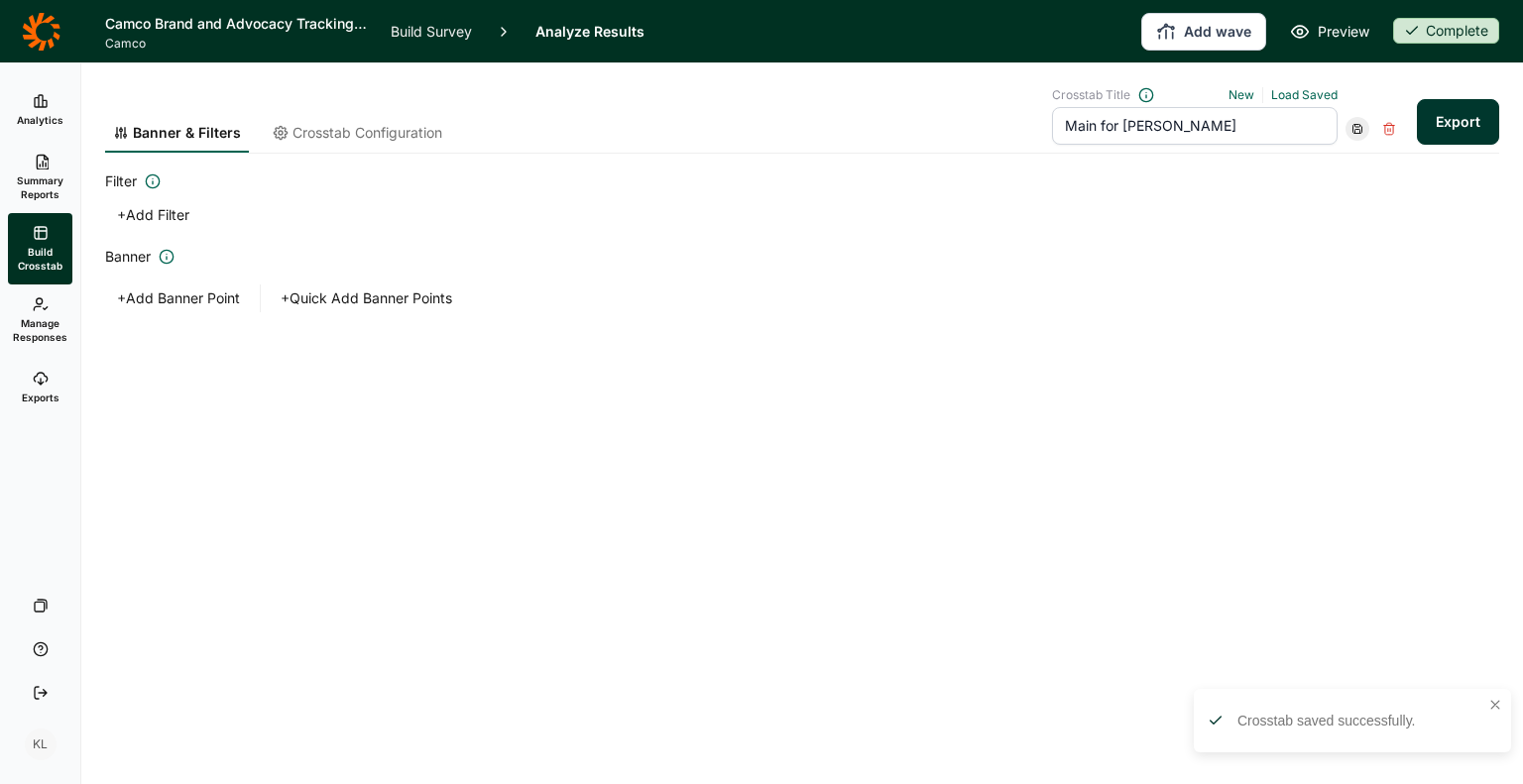 click on "Crosstab Configuration" at bounding box center (367, 133) 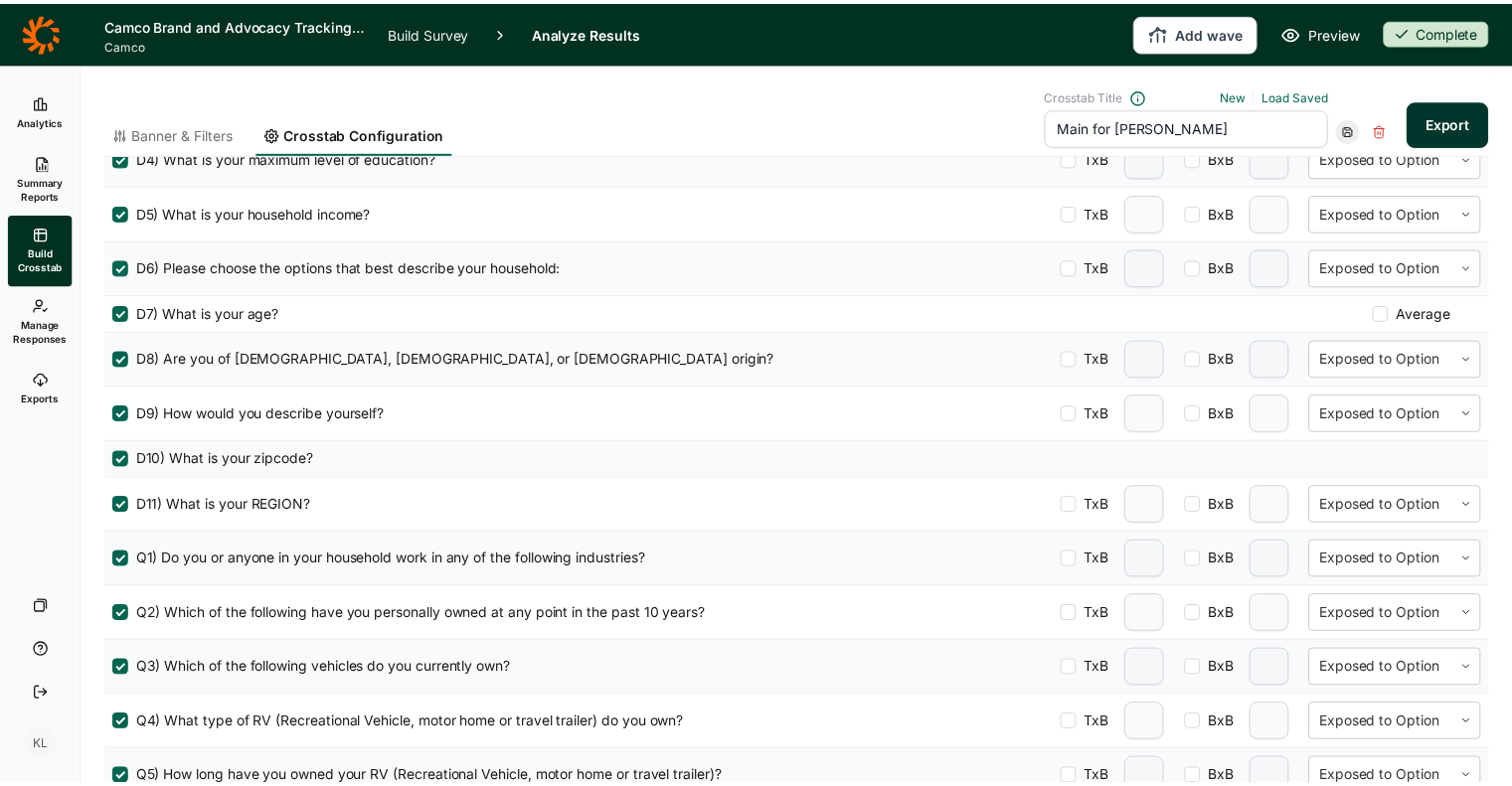 scroll, scrollTop: 0, scrollLeft: 0, axis: both 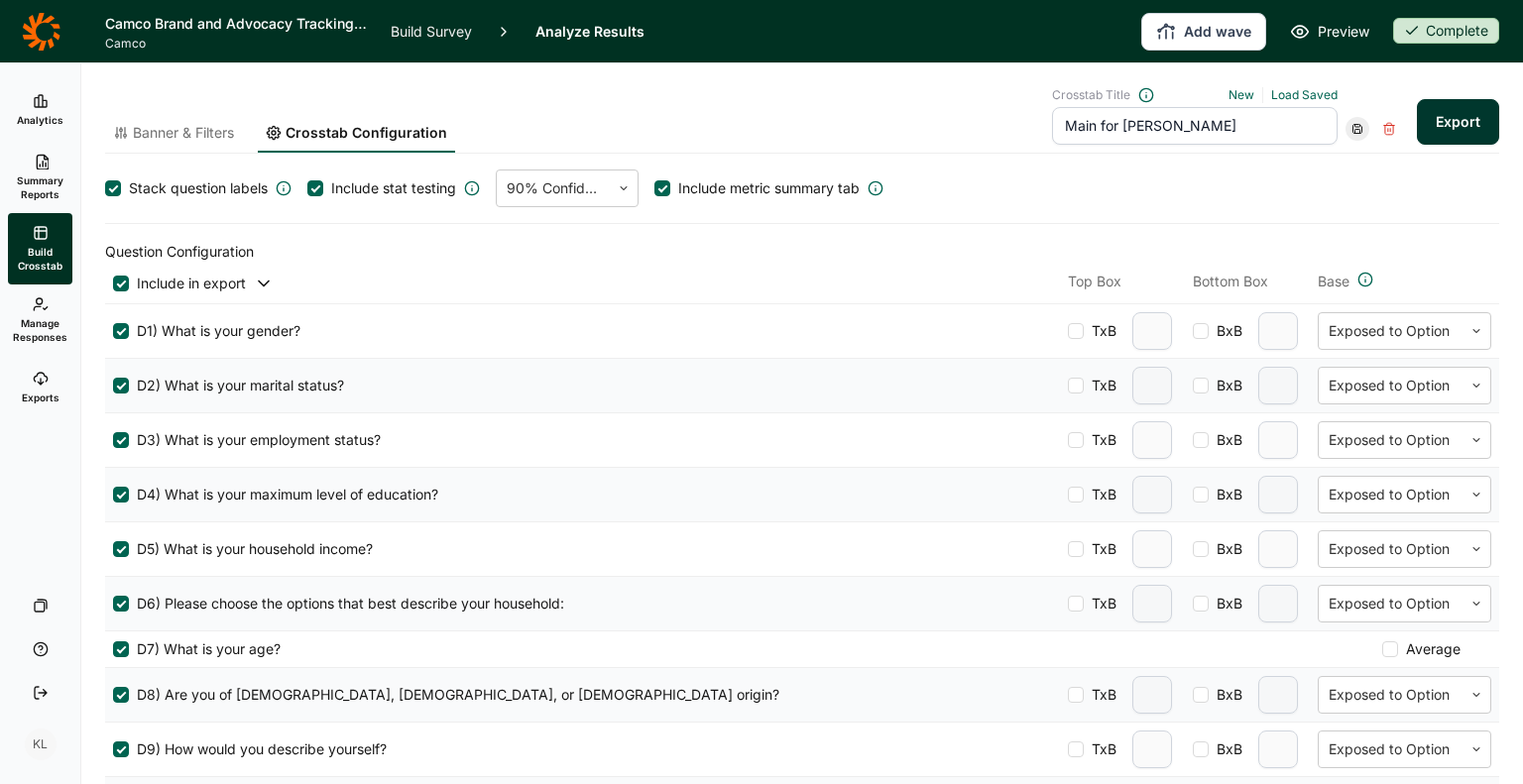 click on "Stack question labels Include stat testing 90% Confidence Include metric summary tab" at bounding box center (802, 188) 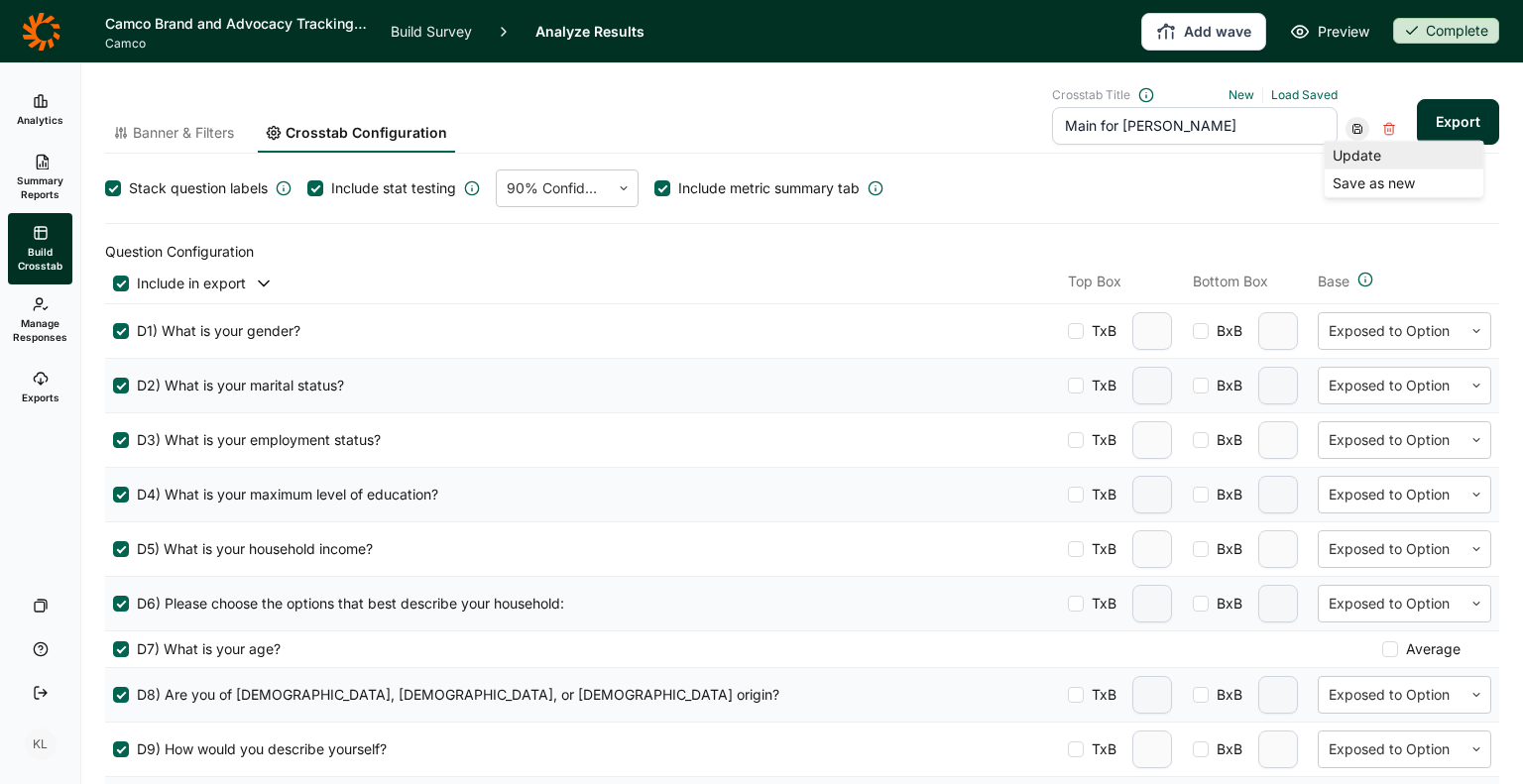 click on "Update" at bounding box center (1404, 156) 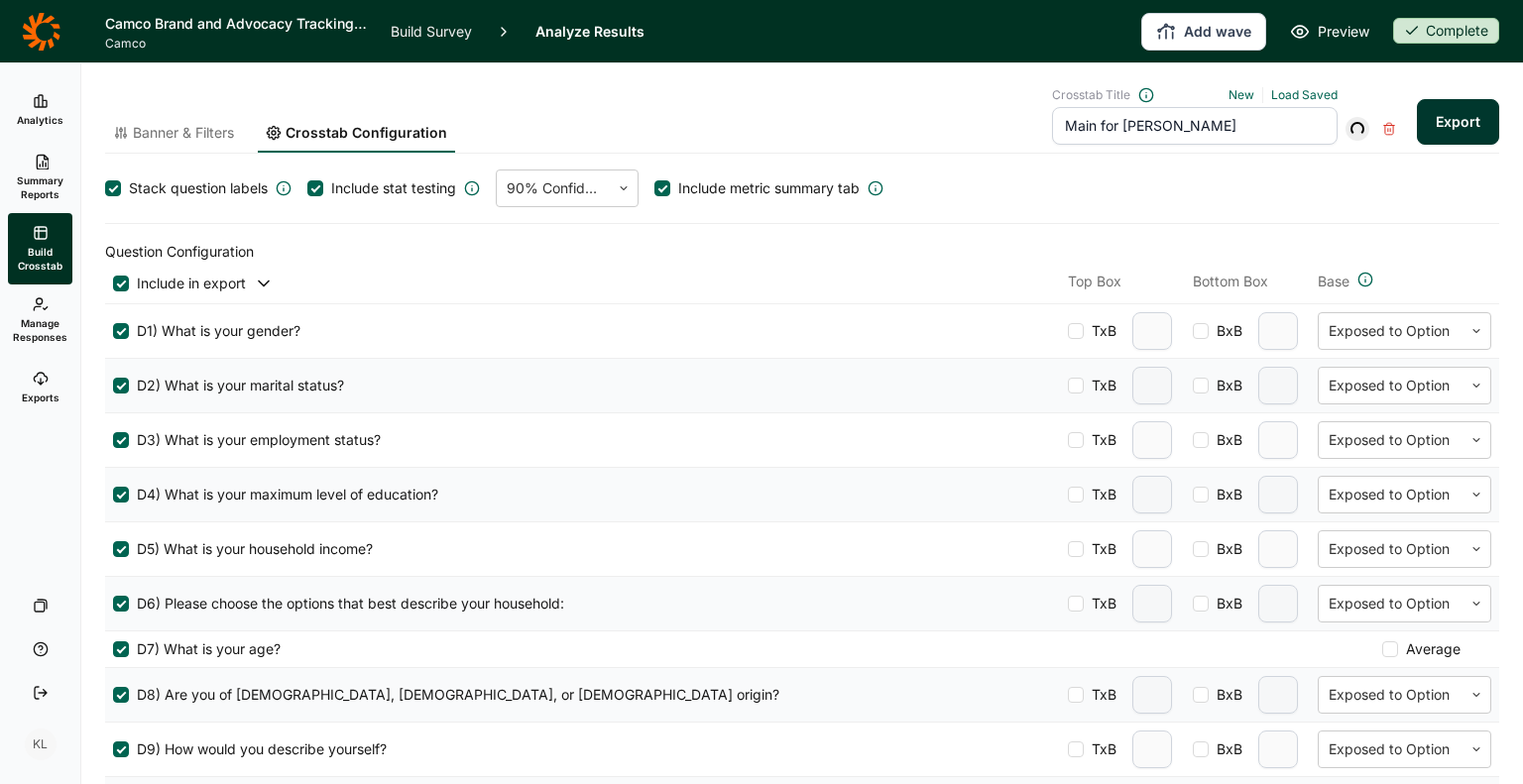 click on "Stack question labels Include stat testing 90% Confidence Include metric summary tab" at bounding box center [802, 188] 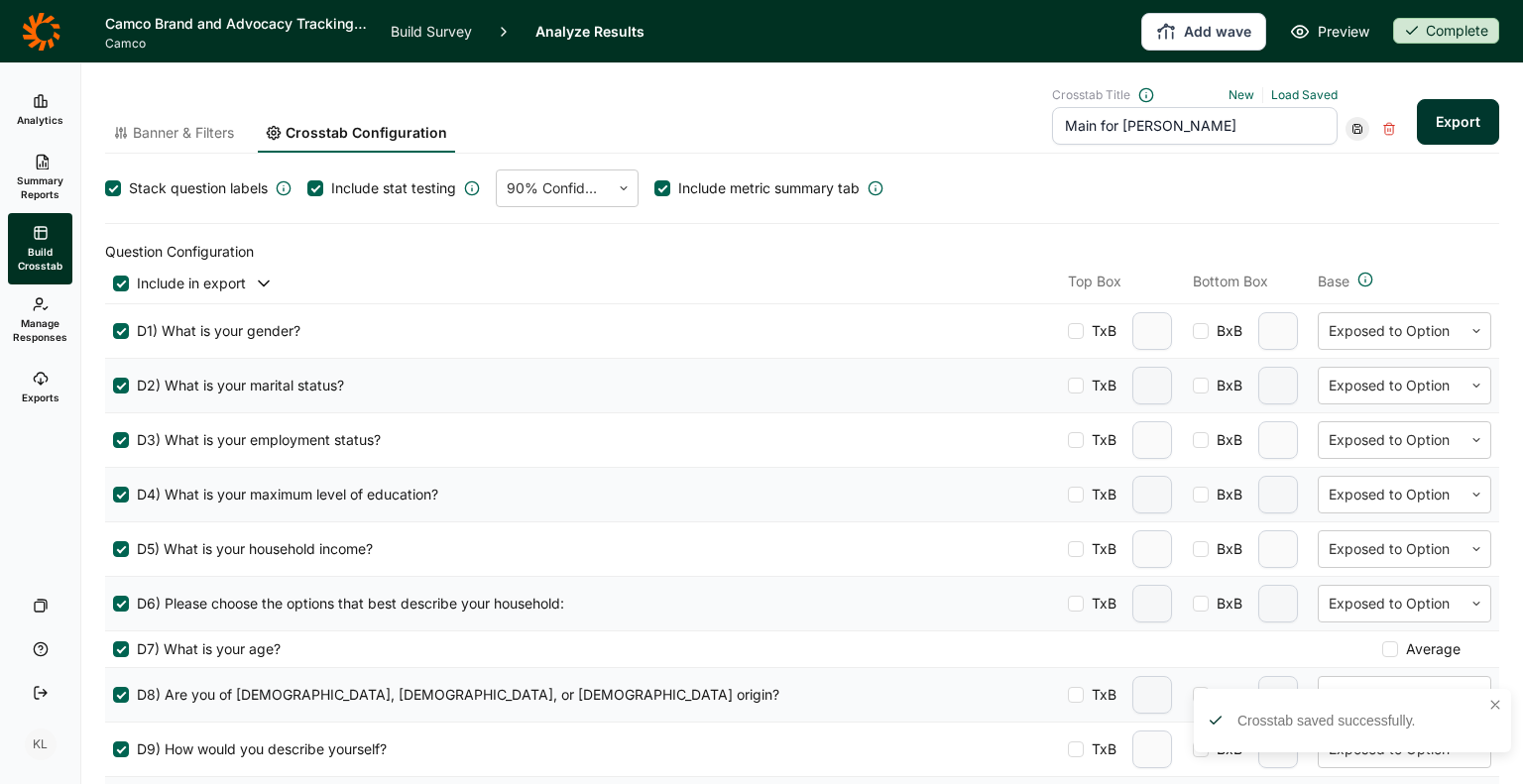 click on "Banner & Filters Crosstab Configuration Crosstab Title New Load Saved Main for Kim Export" at bounding box center [802, 108] 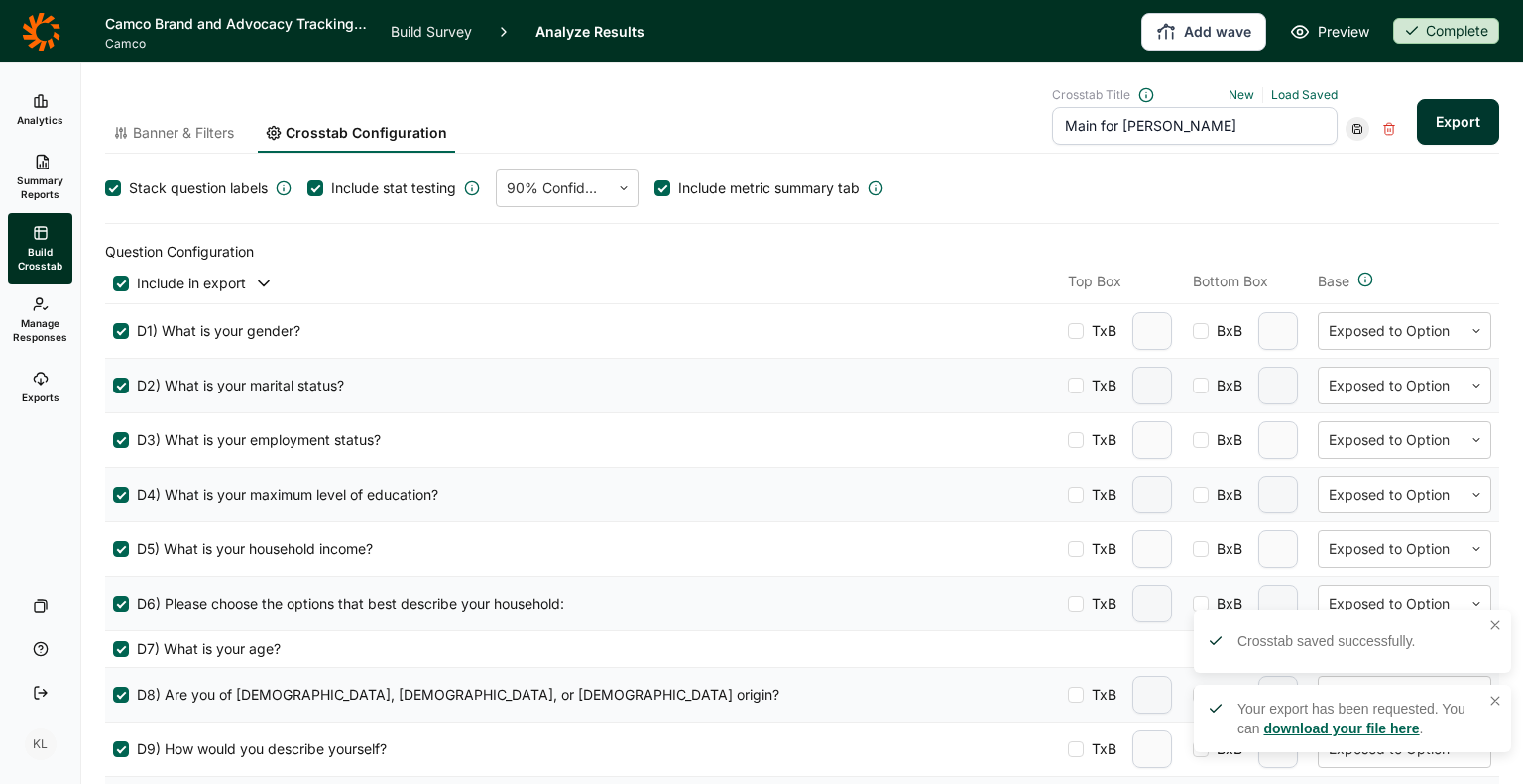 click on "download your file here" at bounding box center [1341, 728] 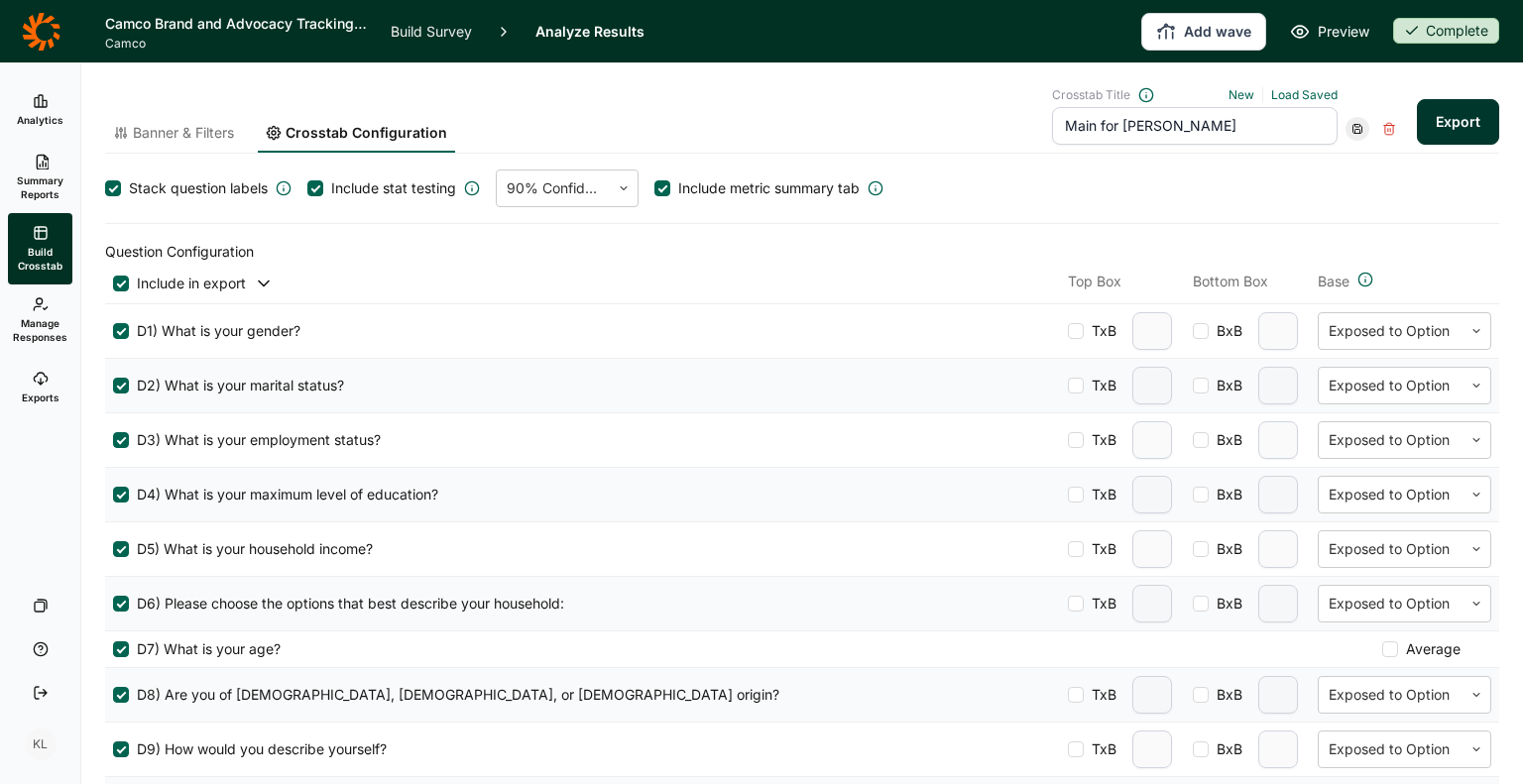 click 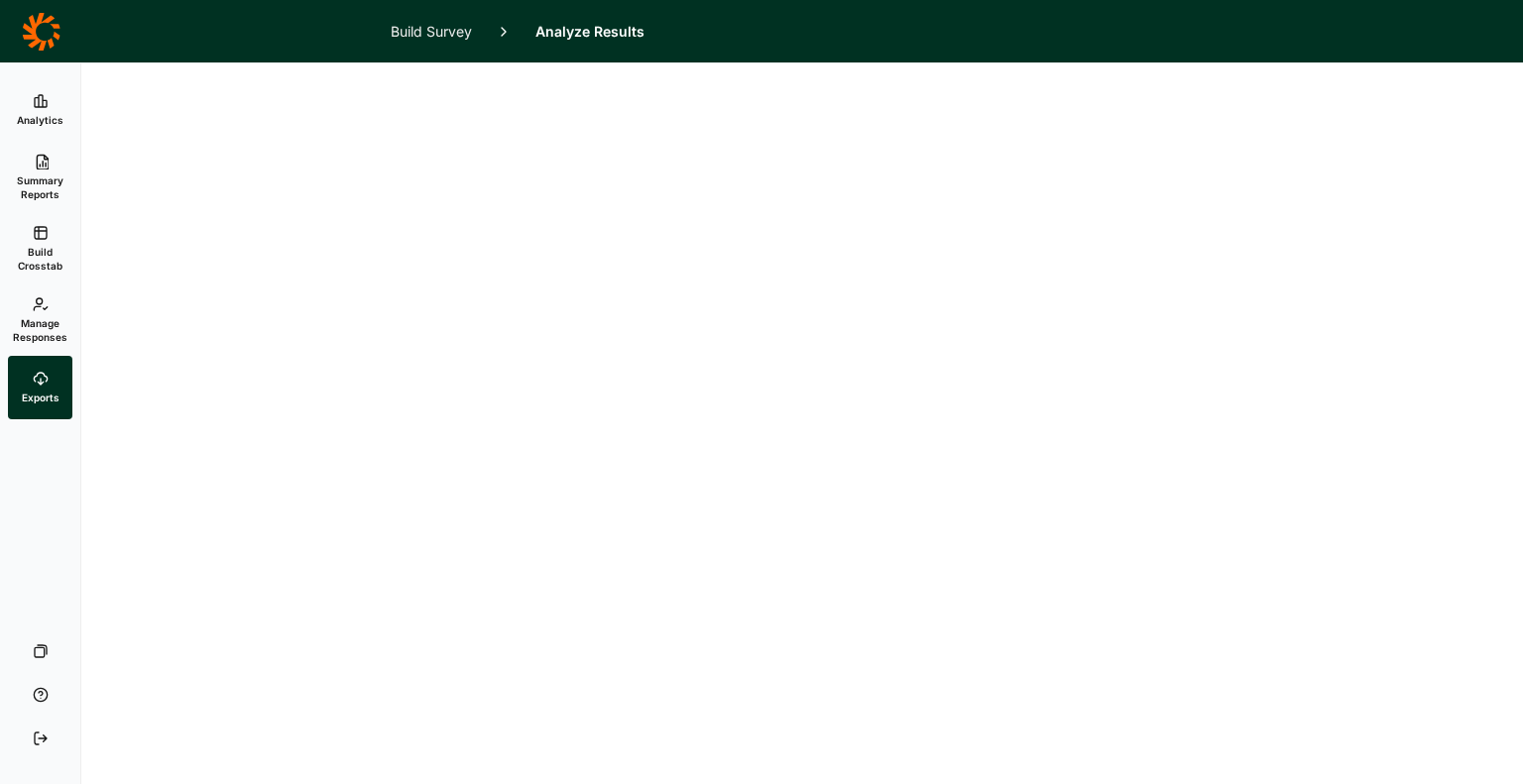 scroll, scrollTop: 0, scrollLeft: 0, axis: both 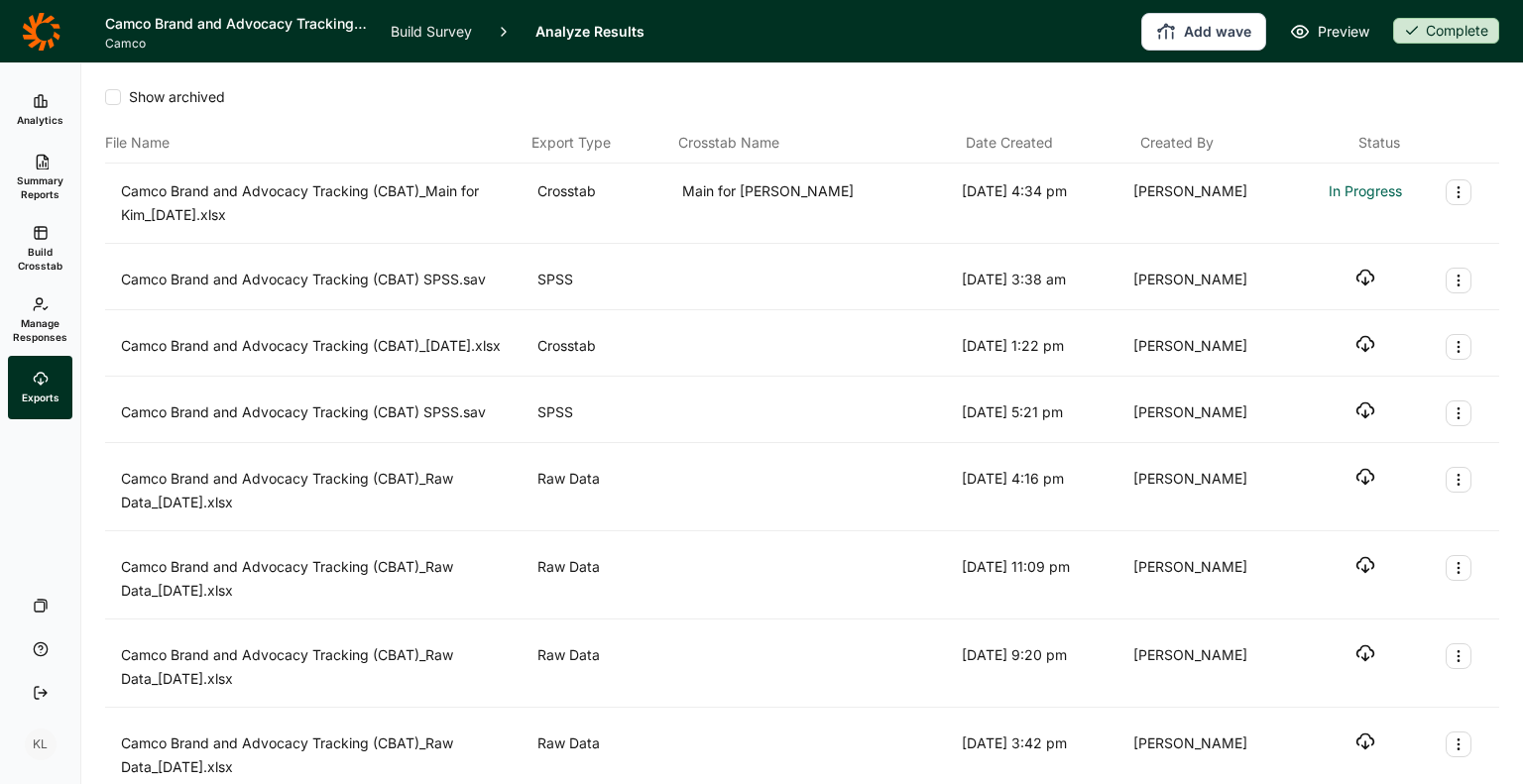 click on "File Name" at bounding box center [314, 143] 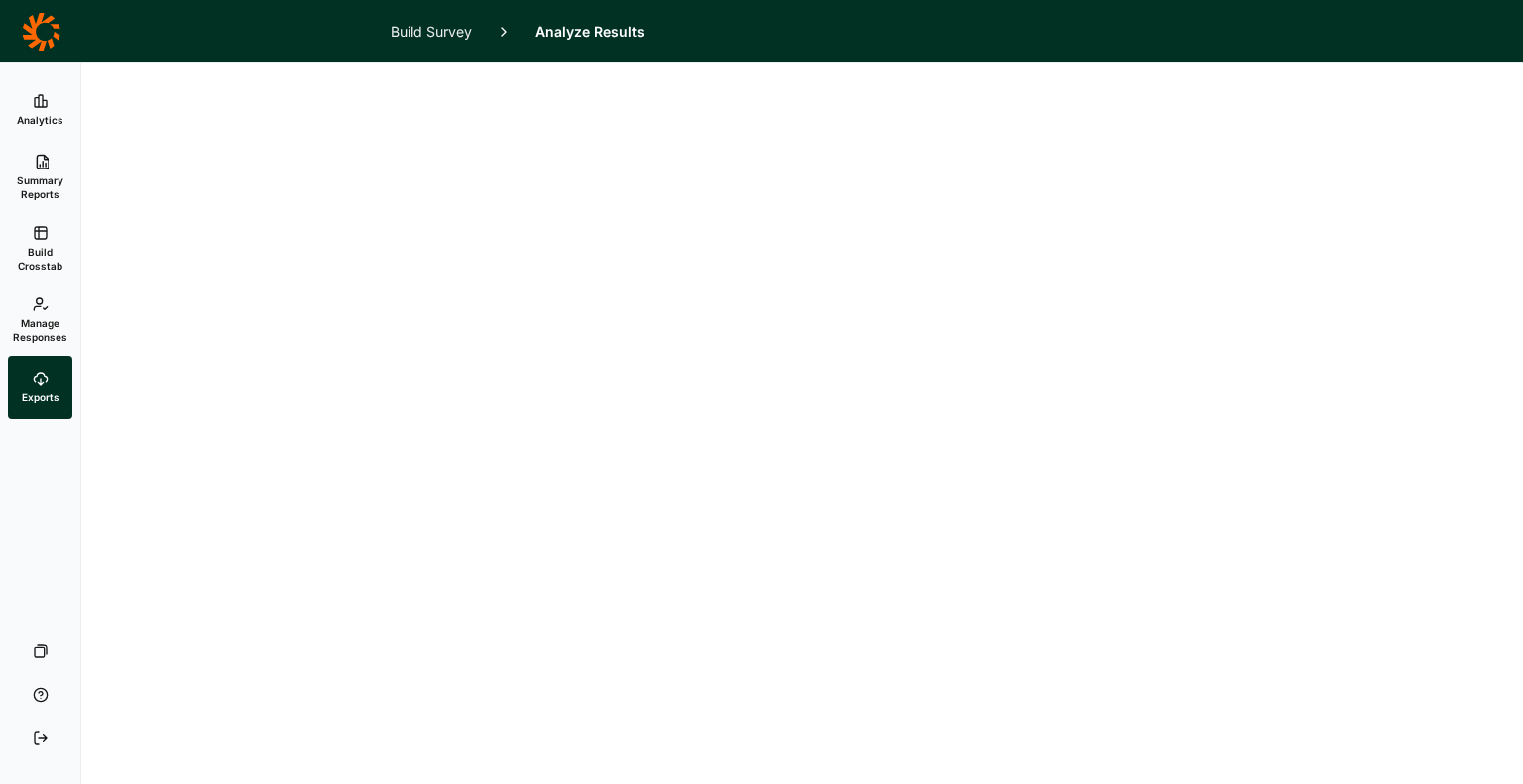 scroll, scrollTop: 0, scrollLeft: 0, axis: both 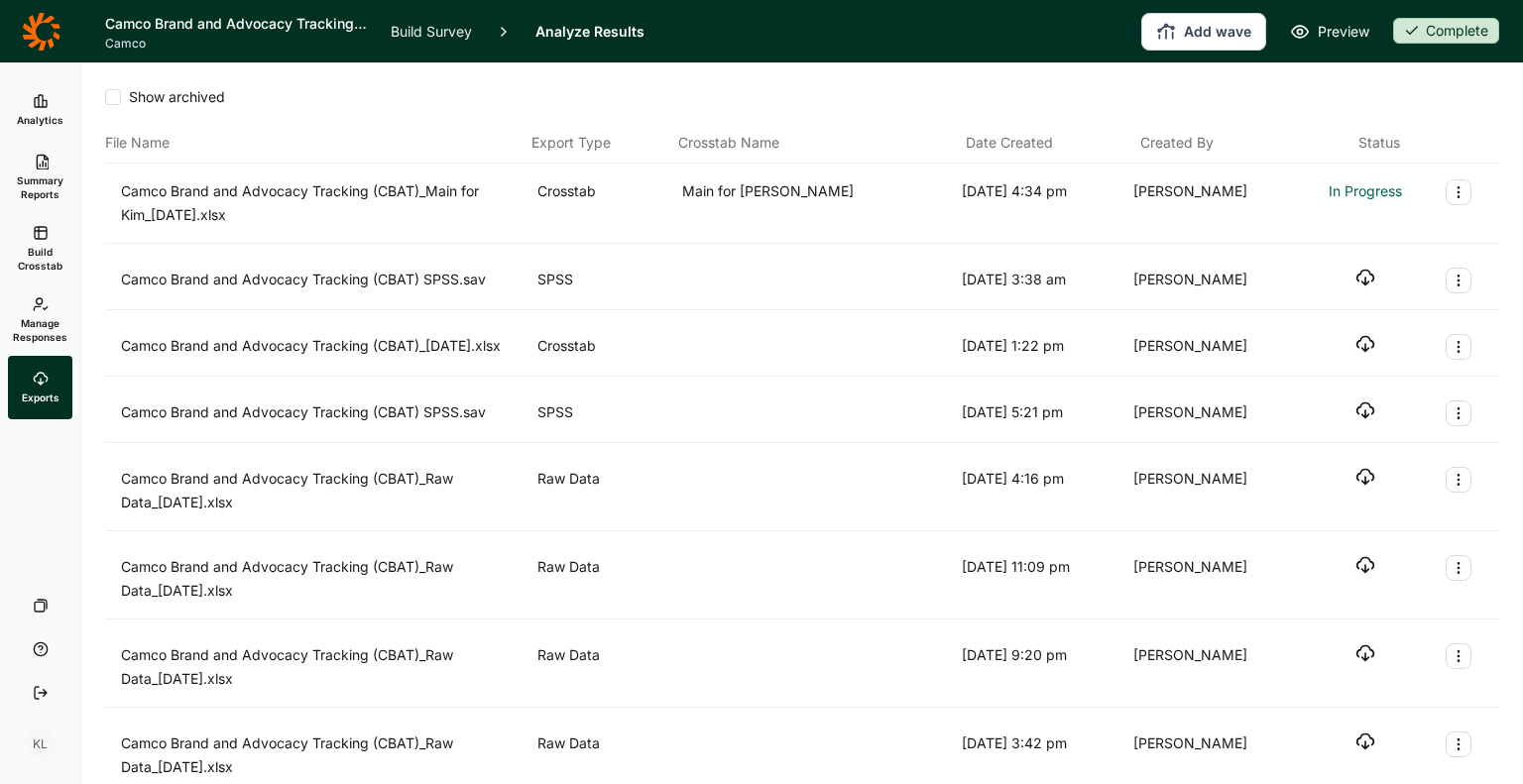 click on "Show archived" at bounding box center [802, 105] 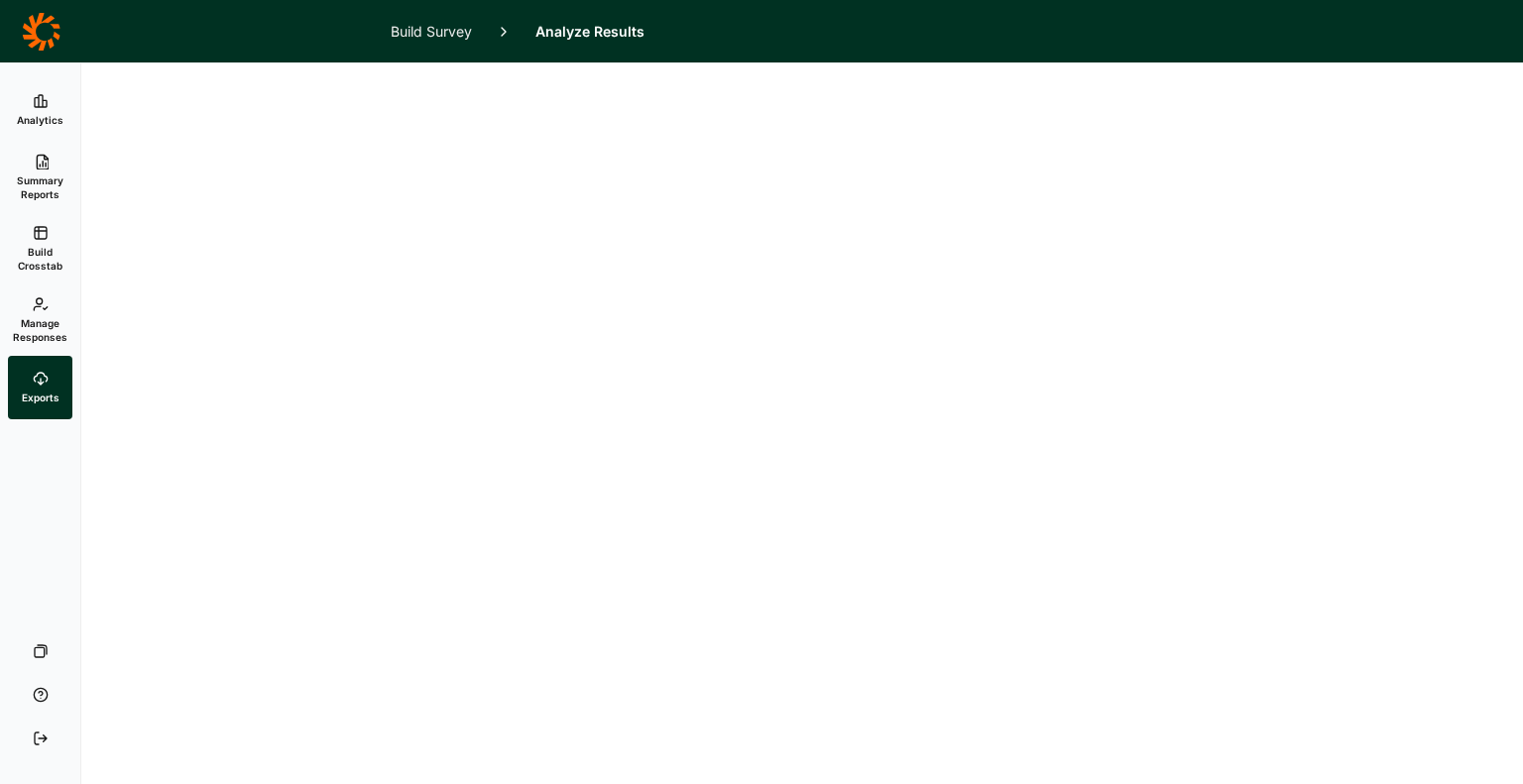 scroll, scrollTop: 0, scrollLeft: 0, axis: both 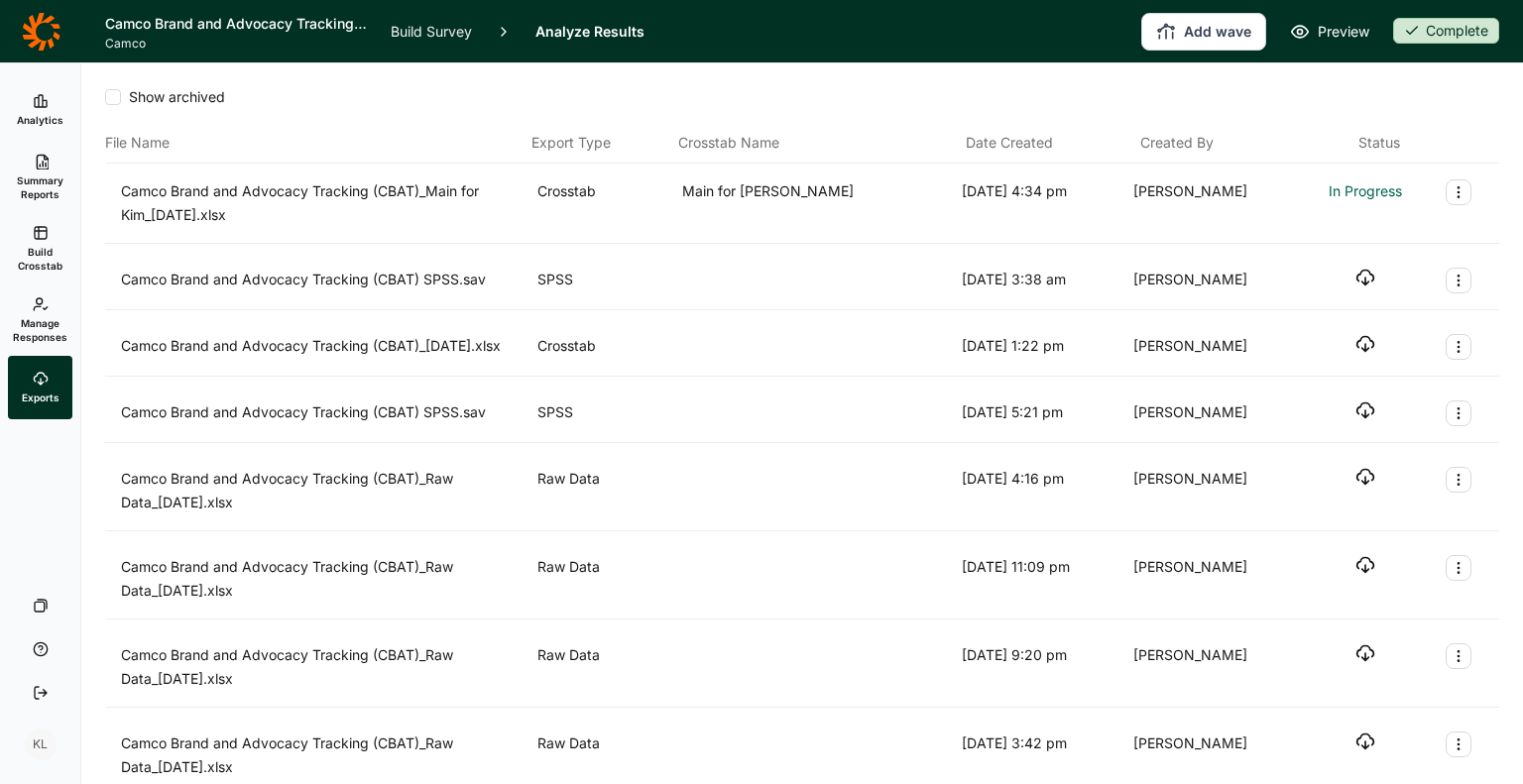 click on "Summary Reports" at bounding box center [40, 187] 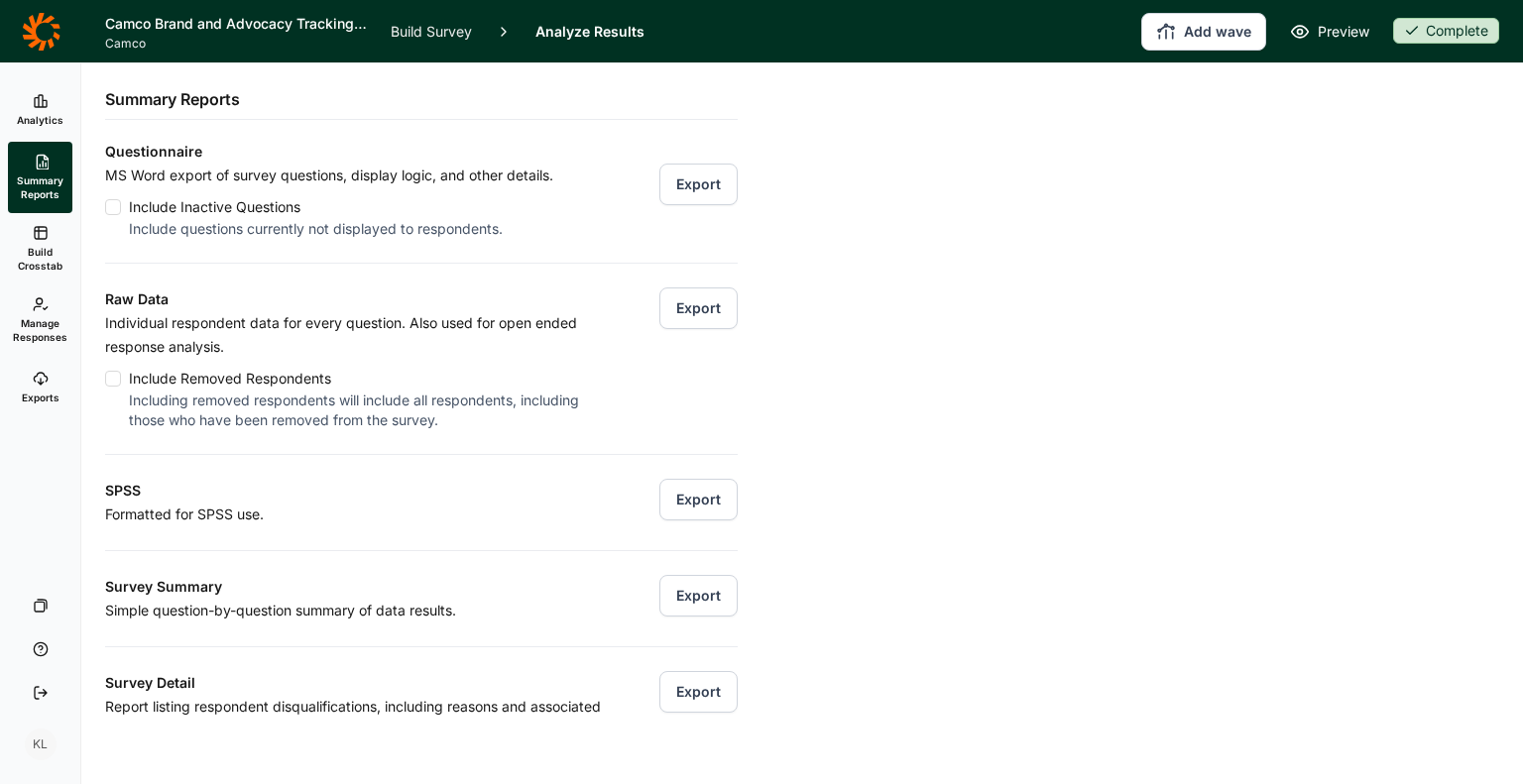 click on "Analyze Results" at bounding box center [590, 31] 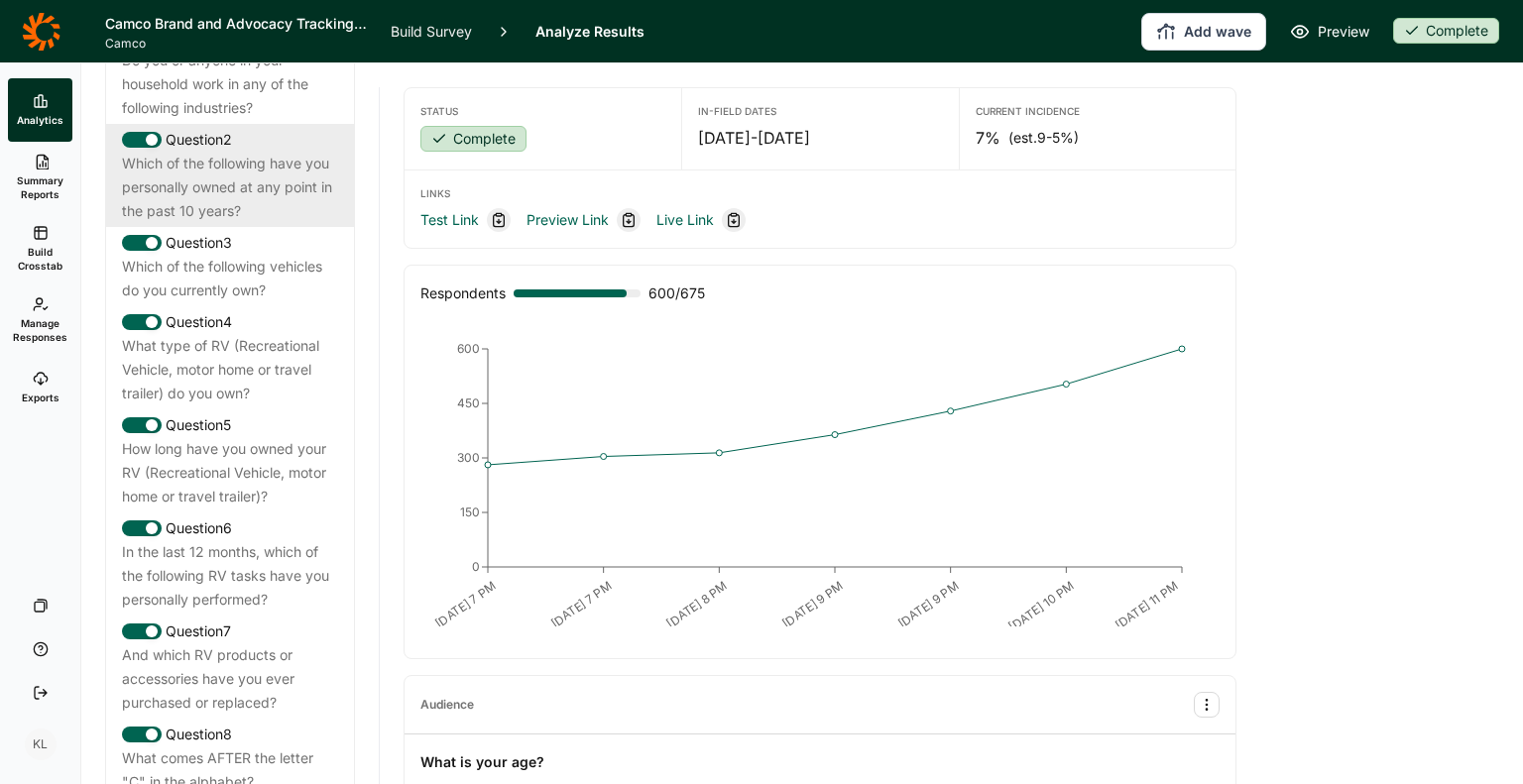 scroll, scrollTop: 1189, scrollLeft: 0, axis: vertical 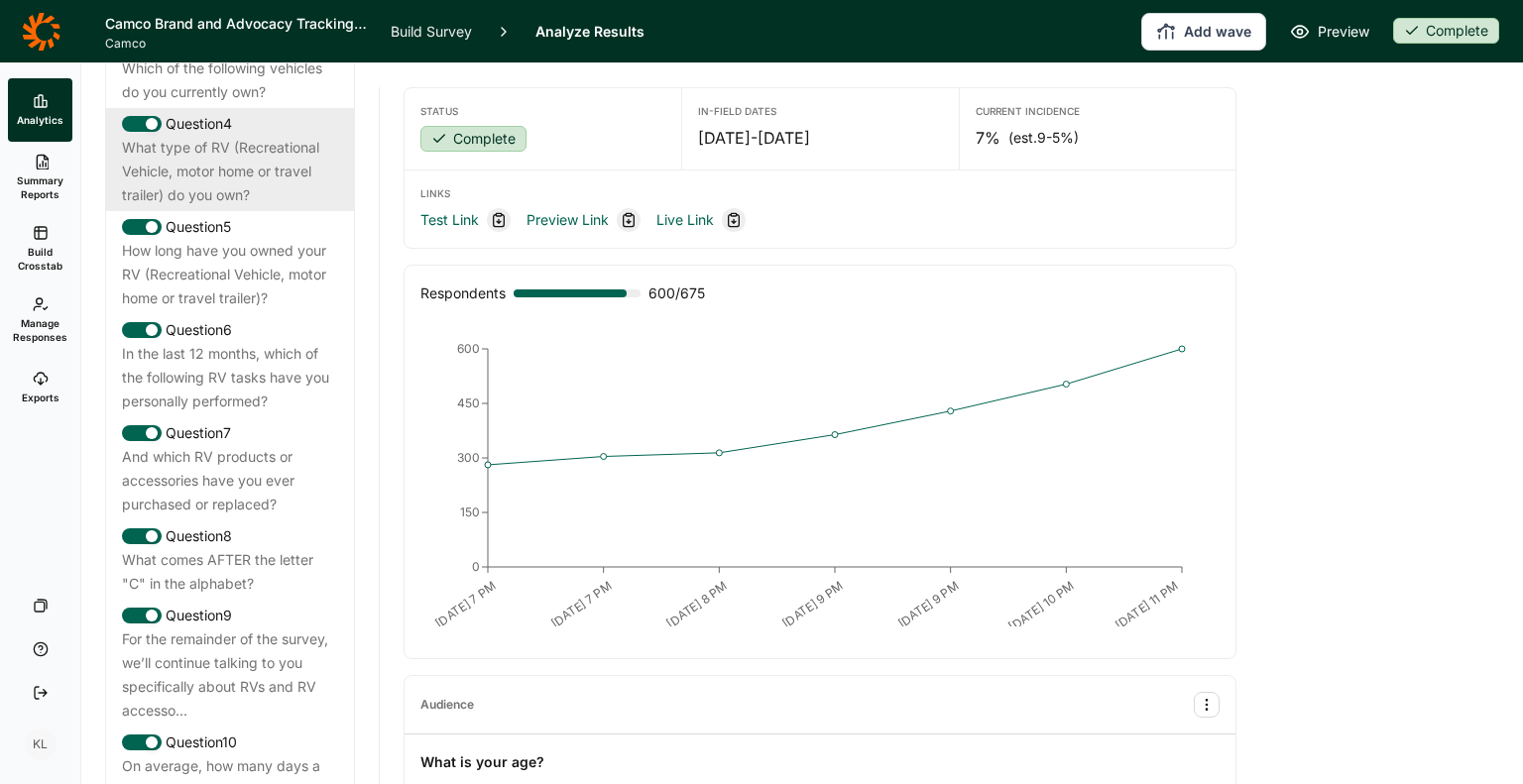 click on "What type of RV (Recreational Vehicle, motor home or travel trailer) do you own?" at bounding box center (230, 171) 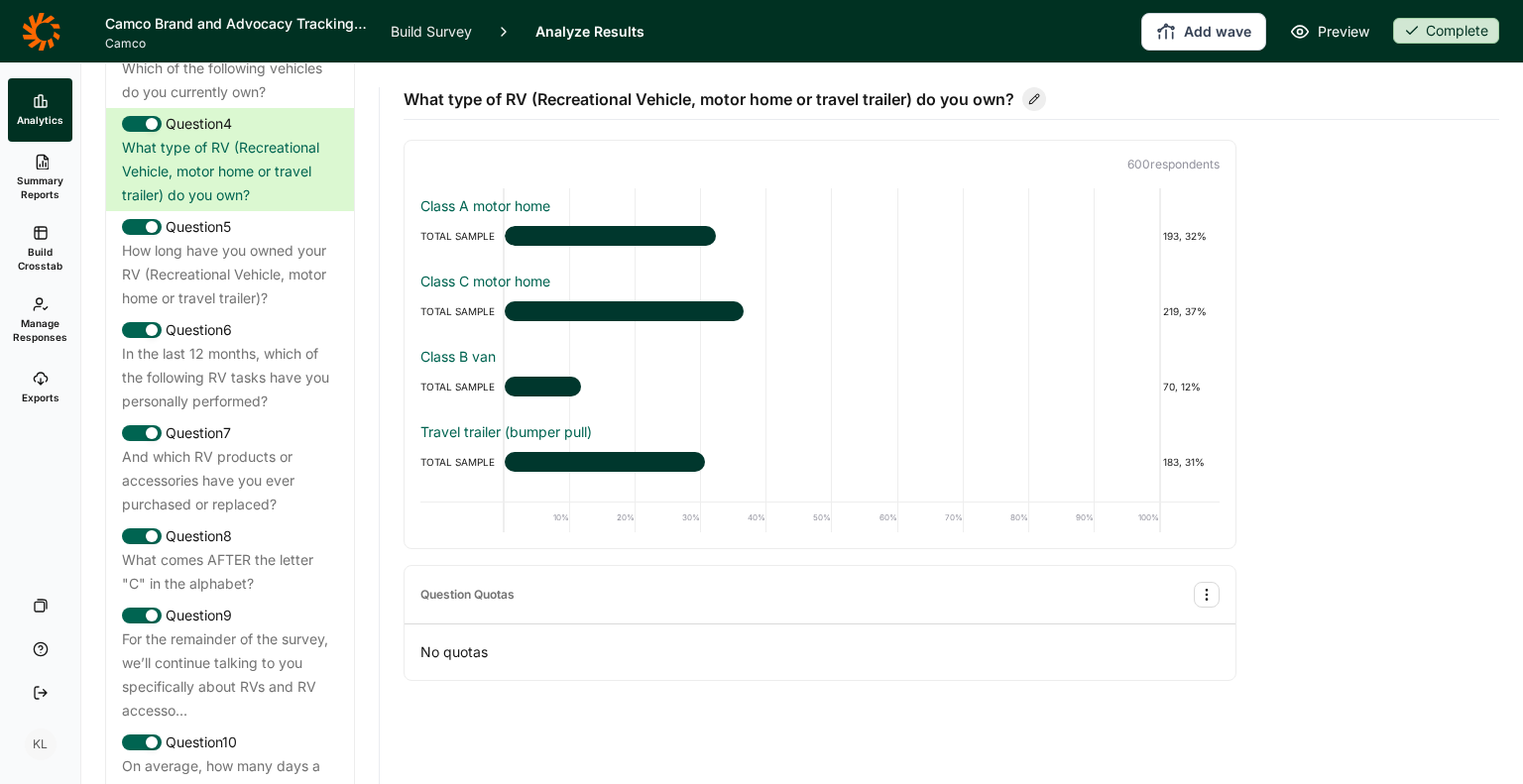 scroll, scrollTop: 139, scrollLeft: 0, axis: vertical 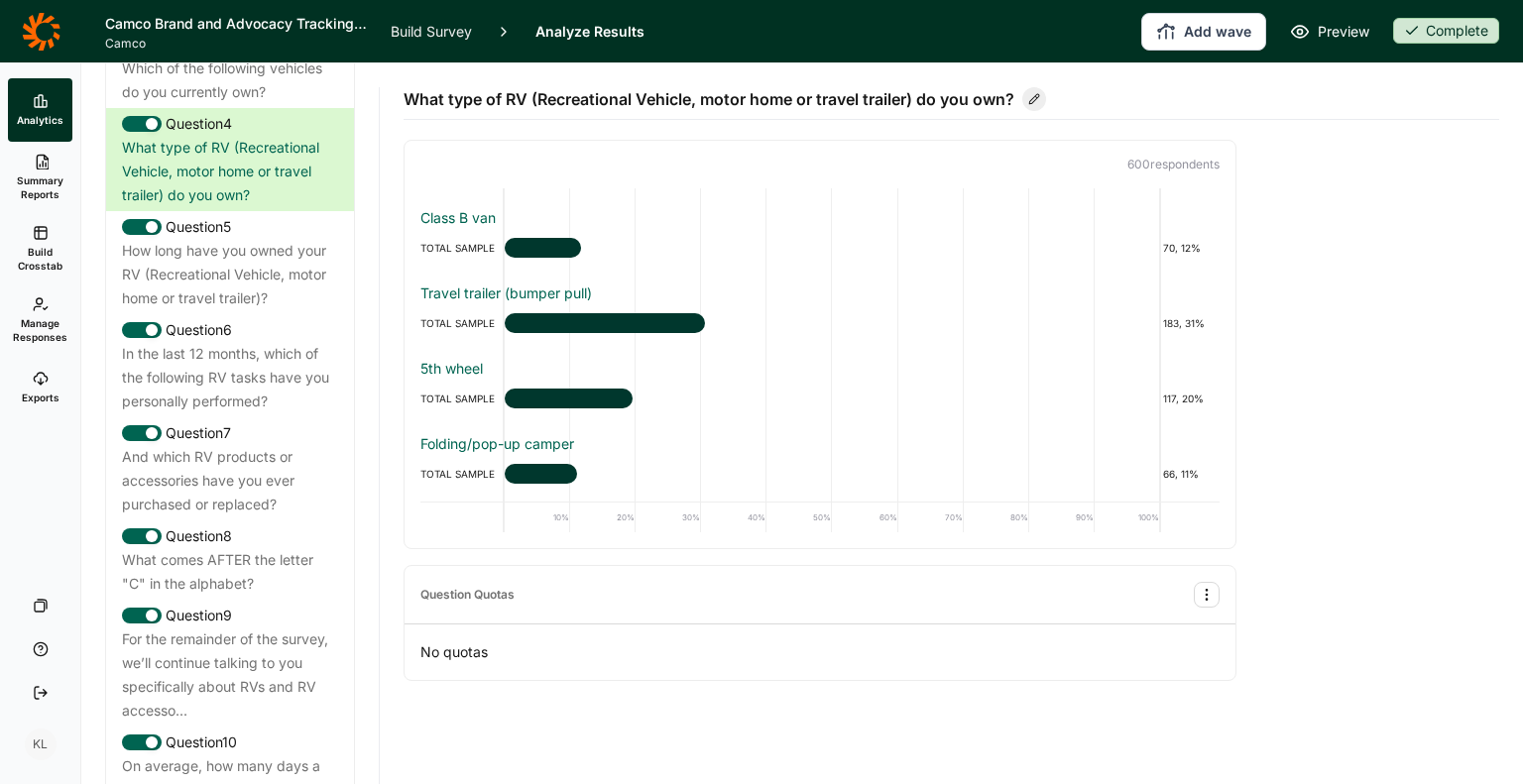 click on "What type of RV (Recreational Vehicle, motor home or travel trailer) do you own?  600  respondent s Class A motor home TOTAL SAMPLE 193, 32% Class C motor home TOTAL SAMPLE 219, 37% Class B van TOTAL SAMPLE 70, 12% Travel trailer (bumper pull) TOTAL SAMPLE 183, 31% 5th wheel TOTAL SAMPLE 117, 20% Folding/pop-up camper TOTAL SAMPLE 66, 11% 10% 20% 30% 40% 50% 60% 70% 80% 90% 100% Question Quotas No quotas" at bounding box center [951, 372] 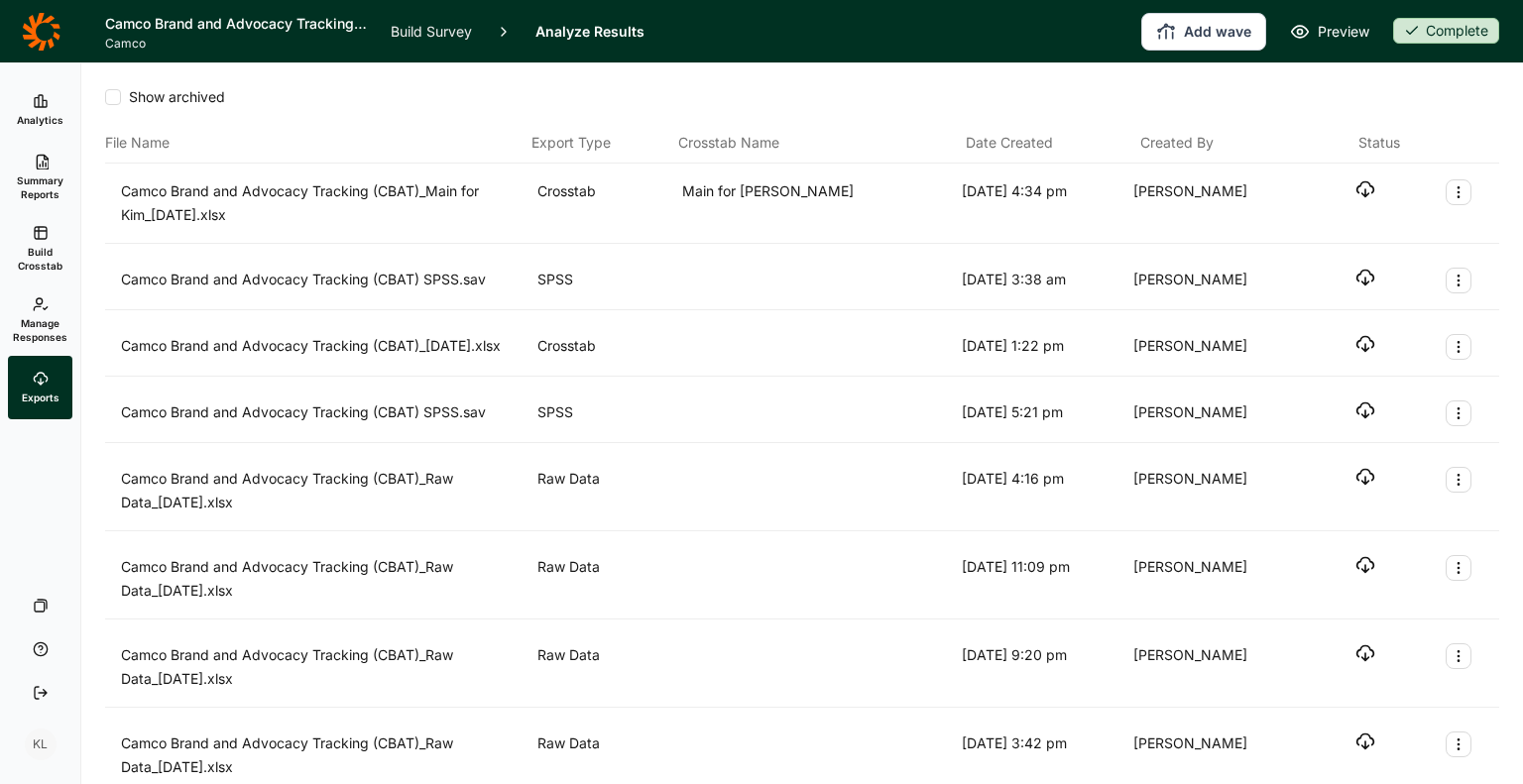 click on "Show archived" at bounding box center (802, 97) 